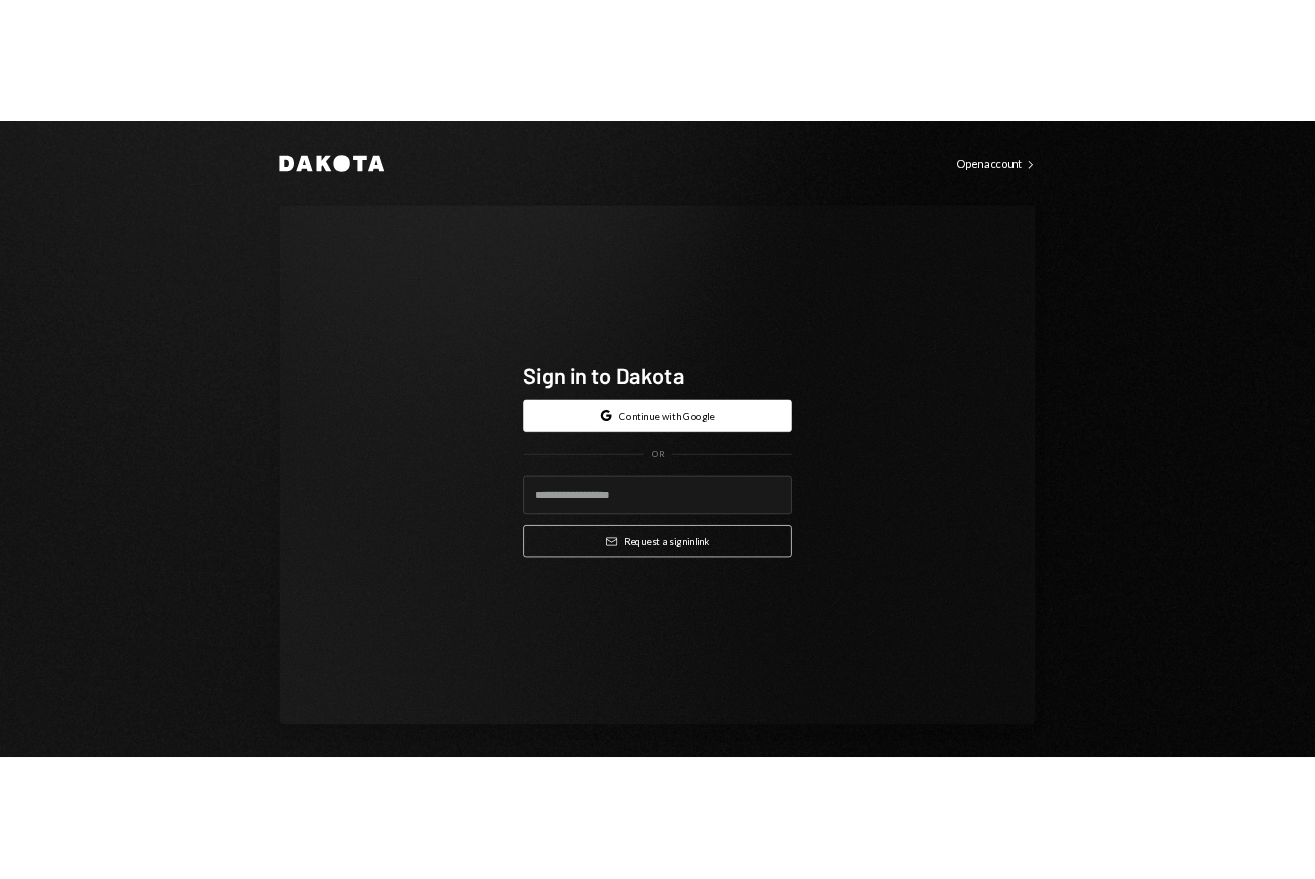 scroll, scrollTop: 0, scrollLeft: 0, axis: both 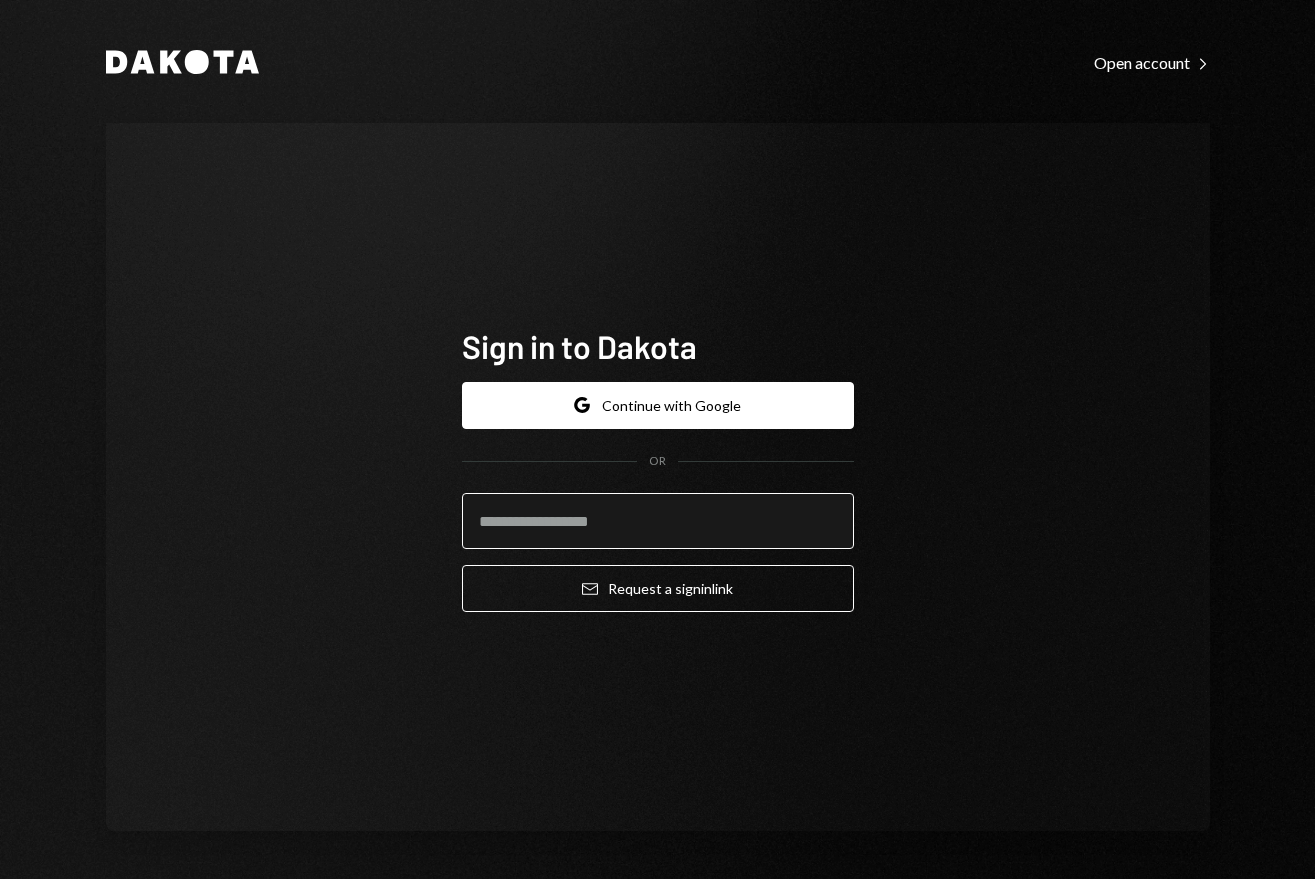 click at bounding box center [658, 521] 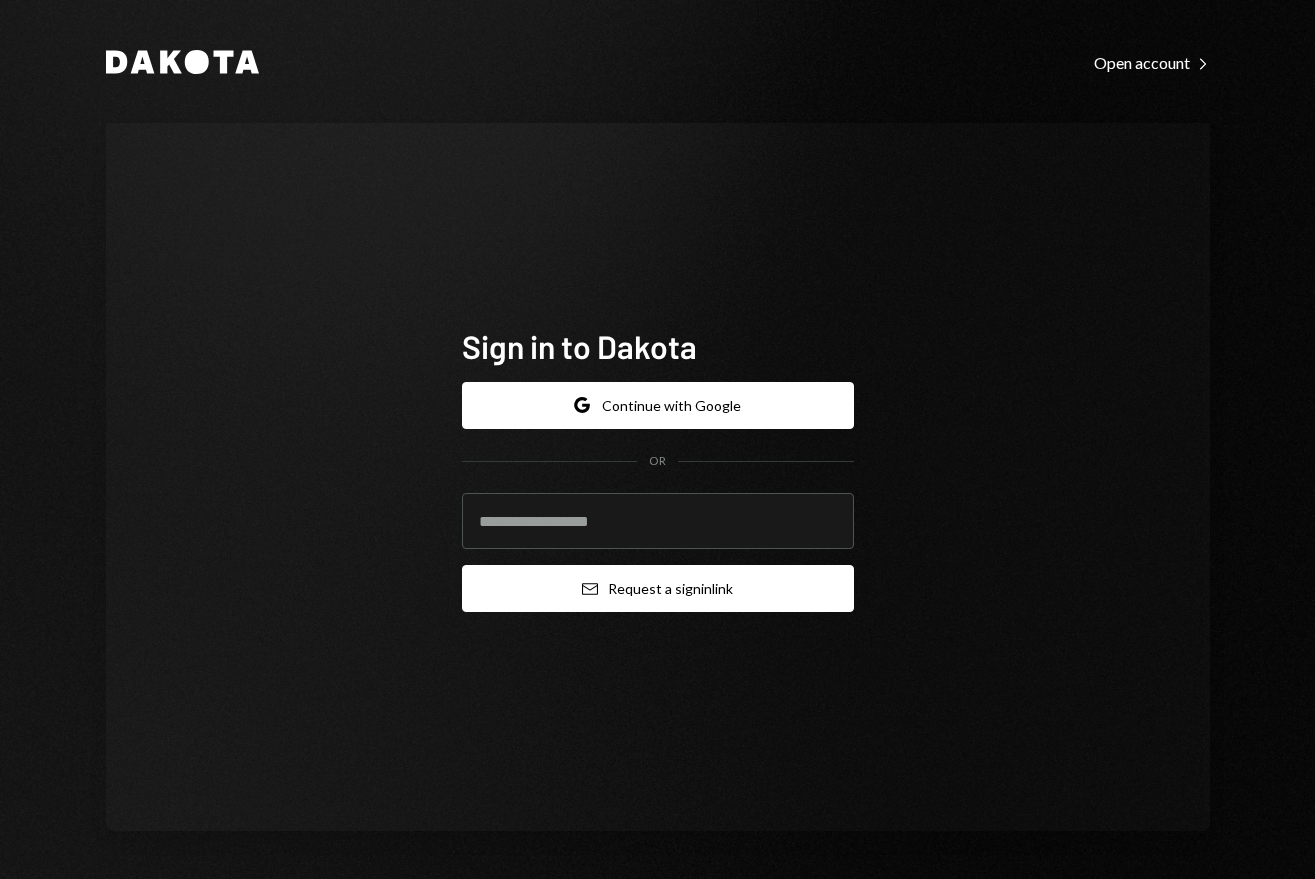 paste on "**********" 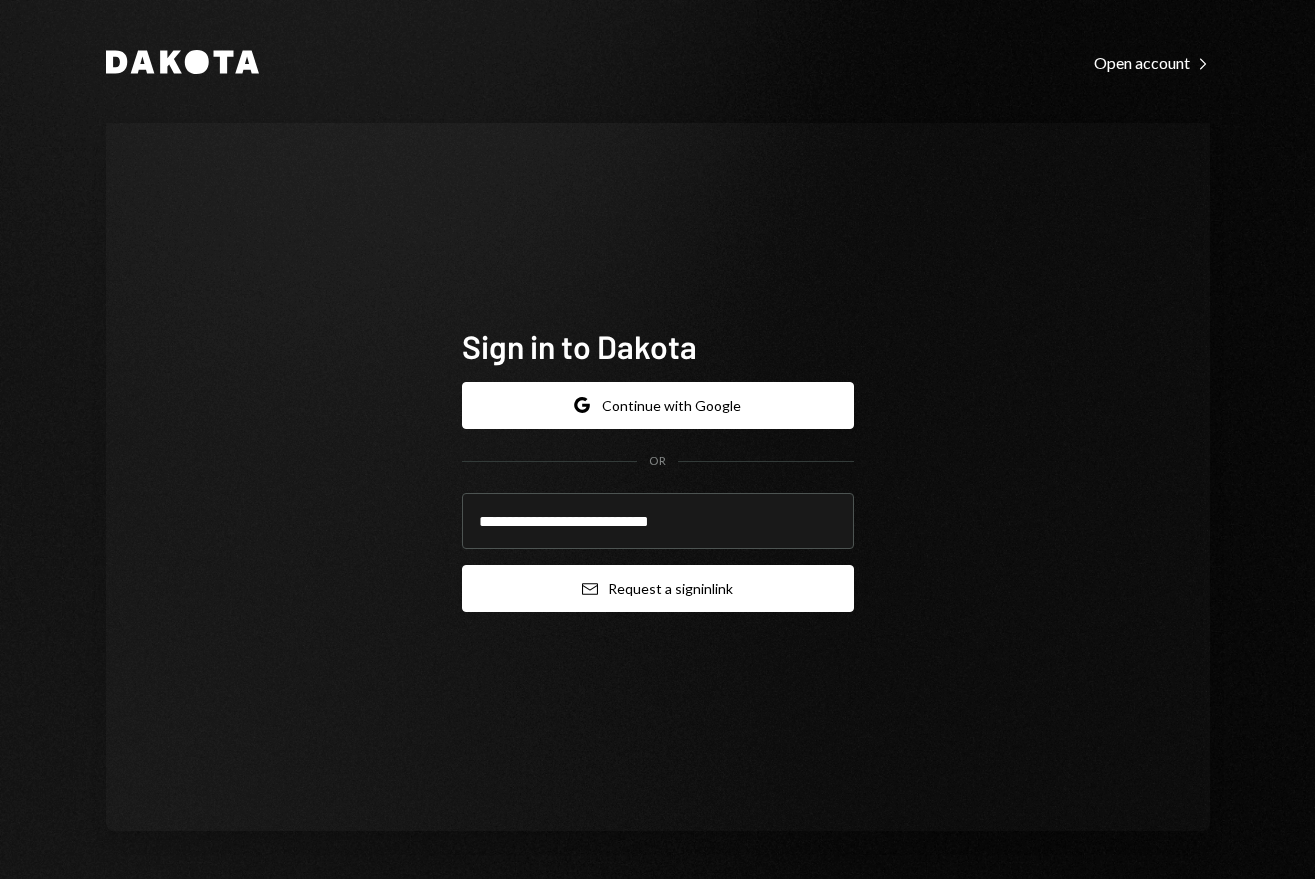 type on "**********" 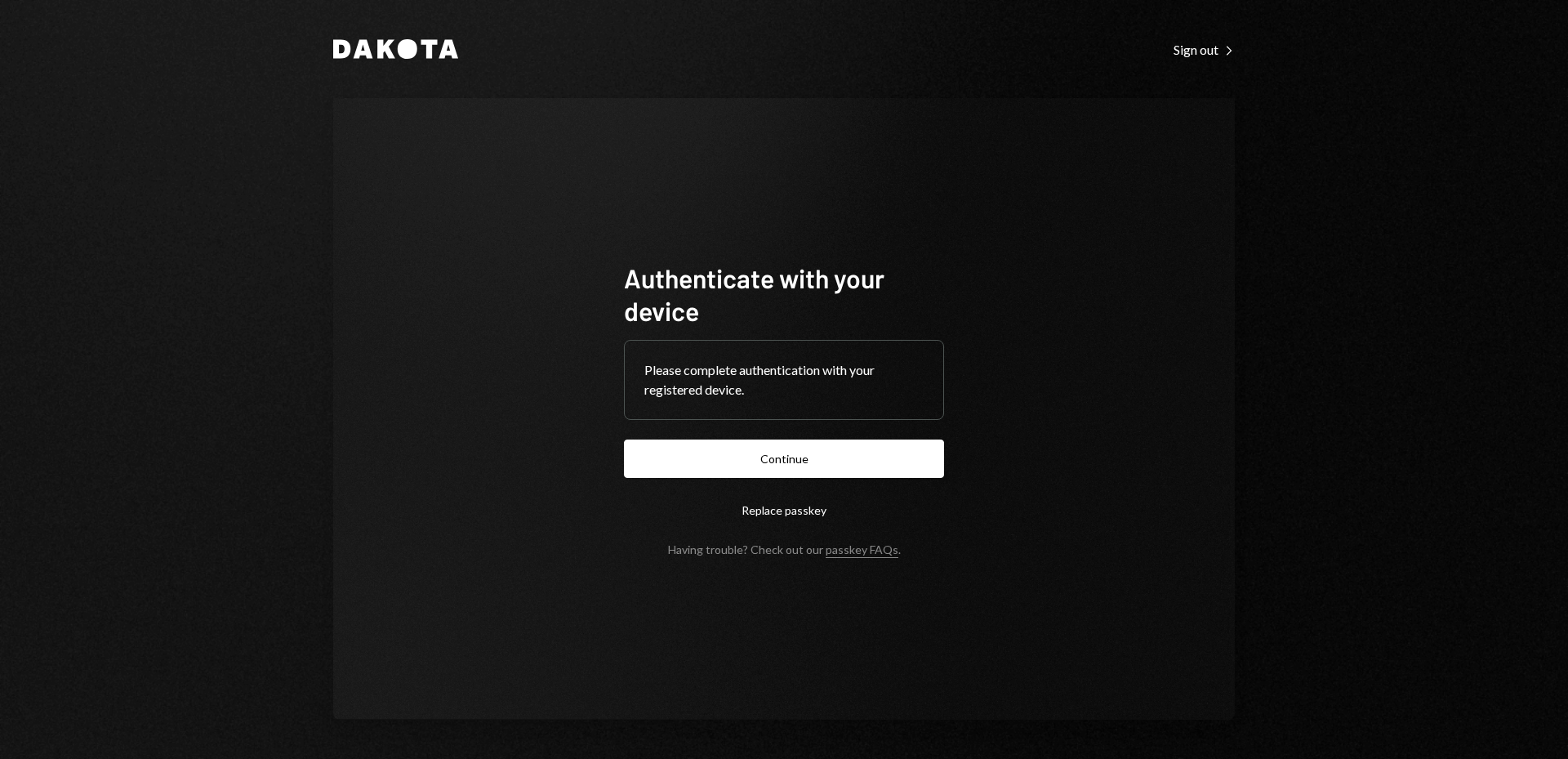 scroll, scrollTop: 0, scrollLeft: 0, axis: both 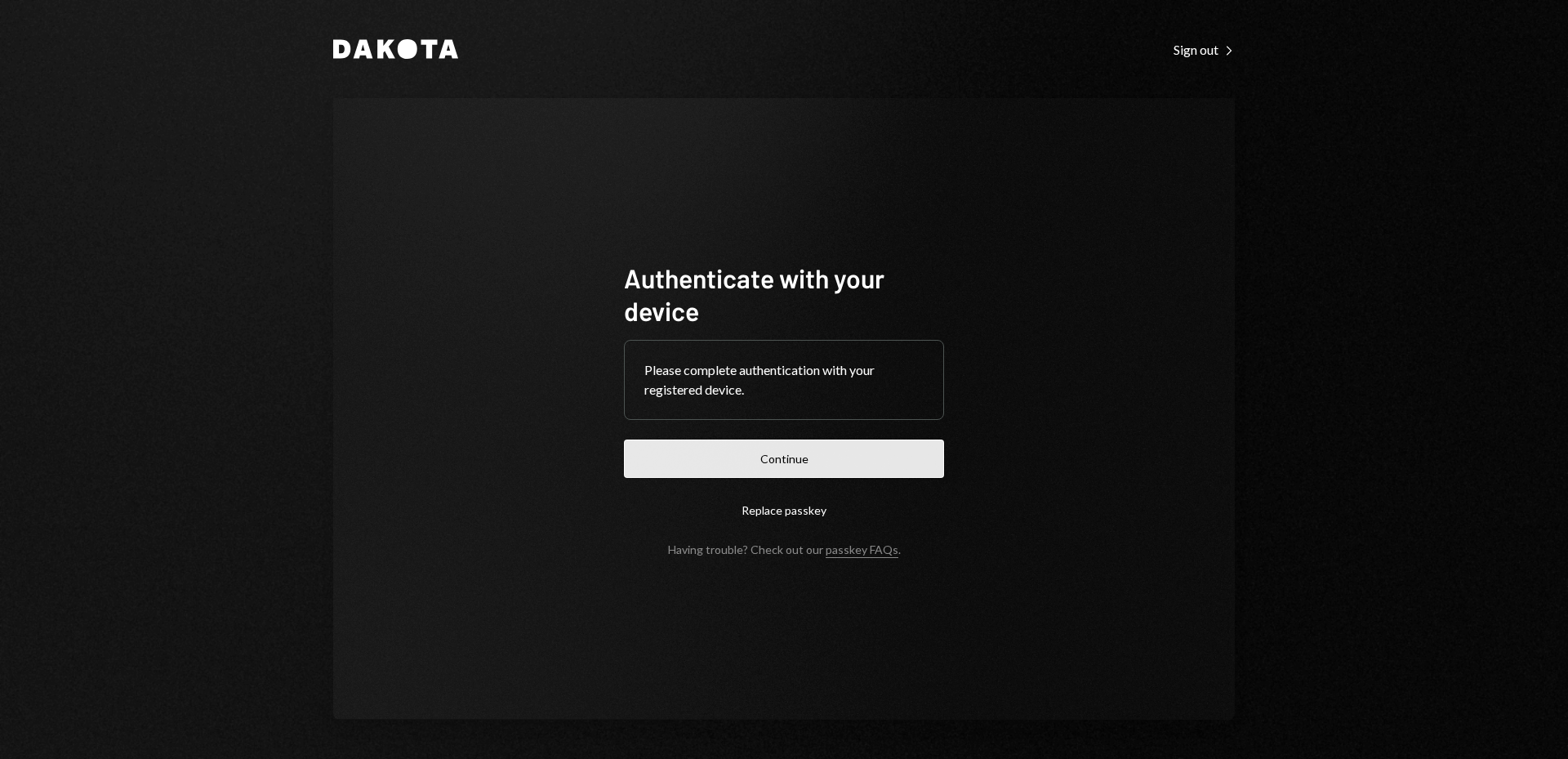 click on "Continue" at bounding box center [784, 458] 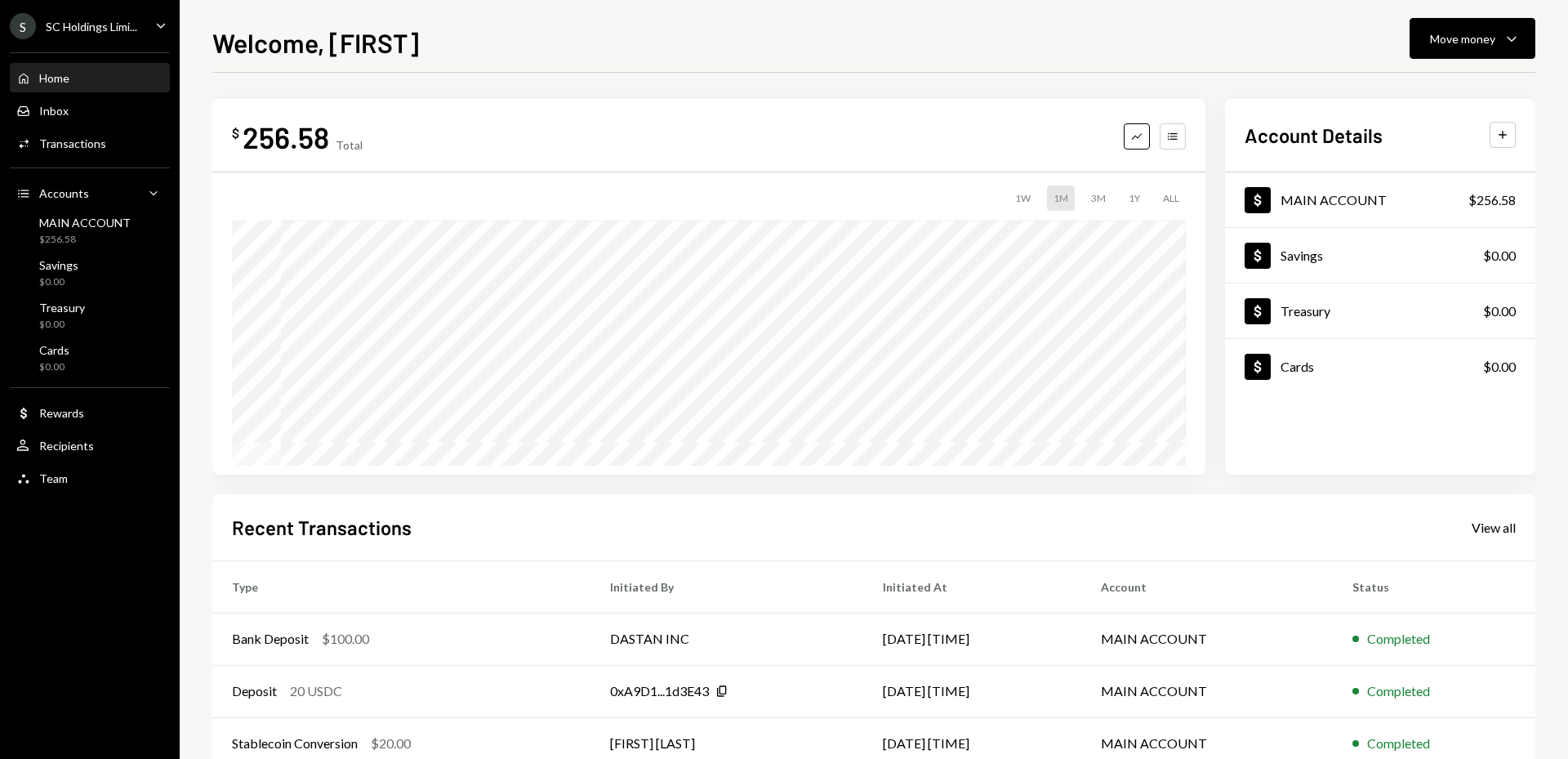 drag, startPoint x: 715, startPoint y: 49, endPoint x: 745, endPoint y: 56, distance: 30.805844 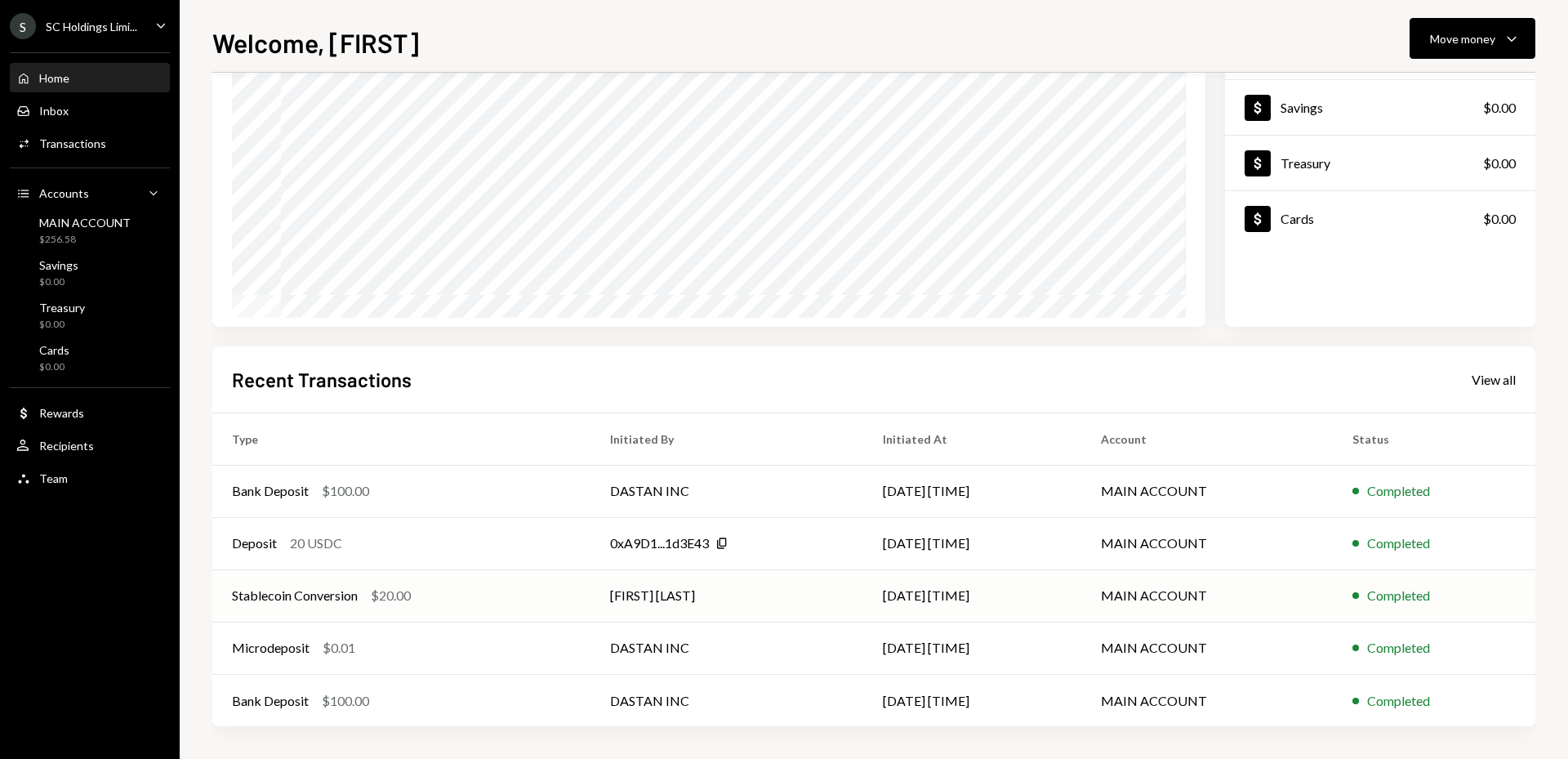 scroll, scrollTop: 0, scrollLeft: 0, axis: both 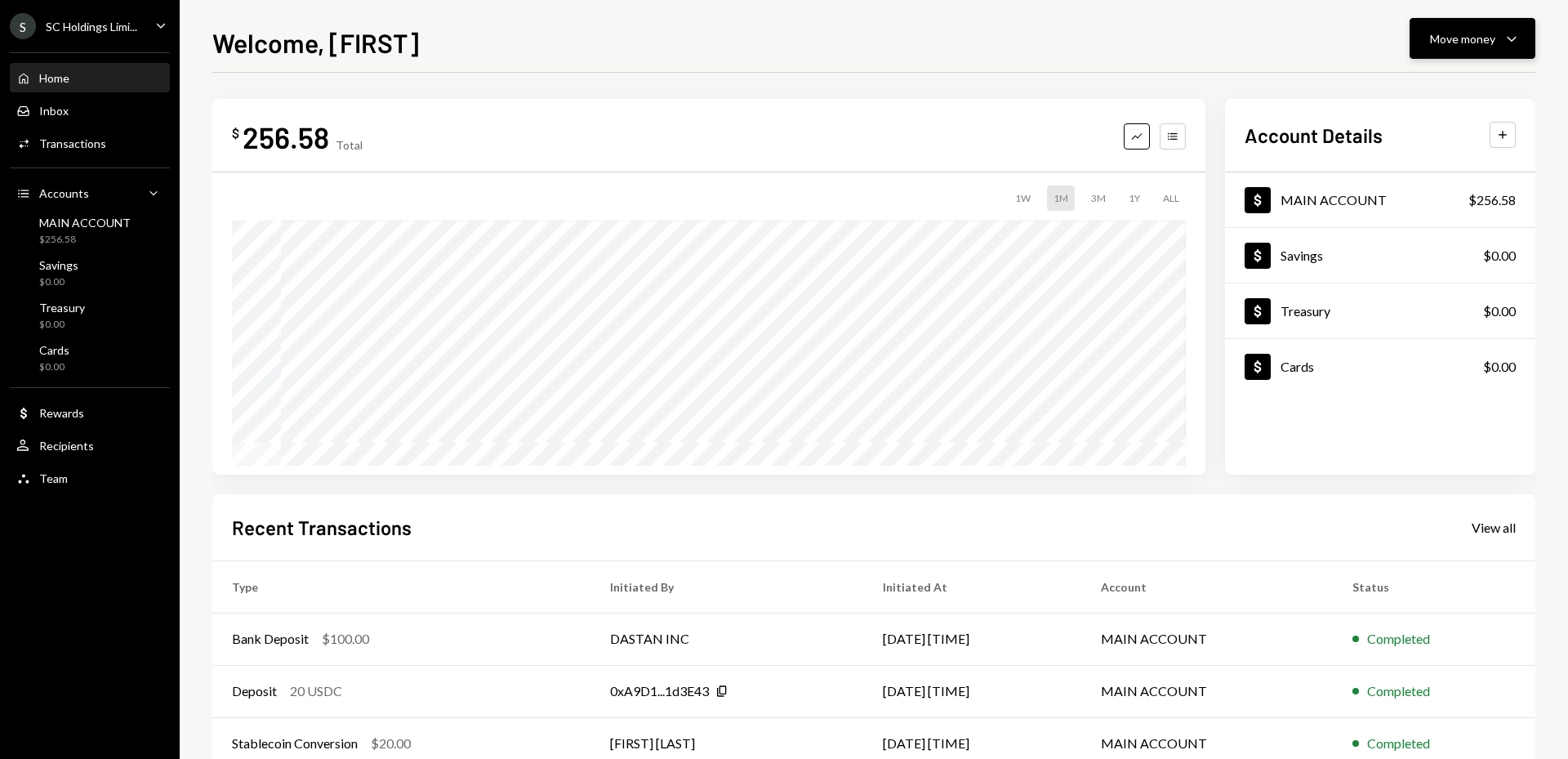 click on "Move money Caret Down" at bounding box center (1472, 38) 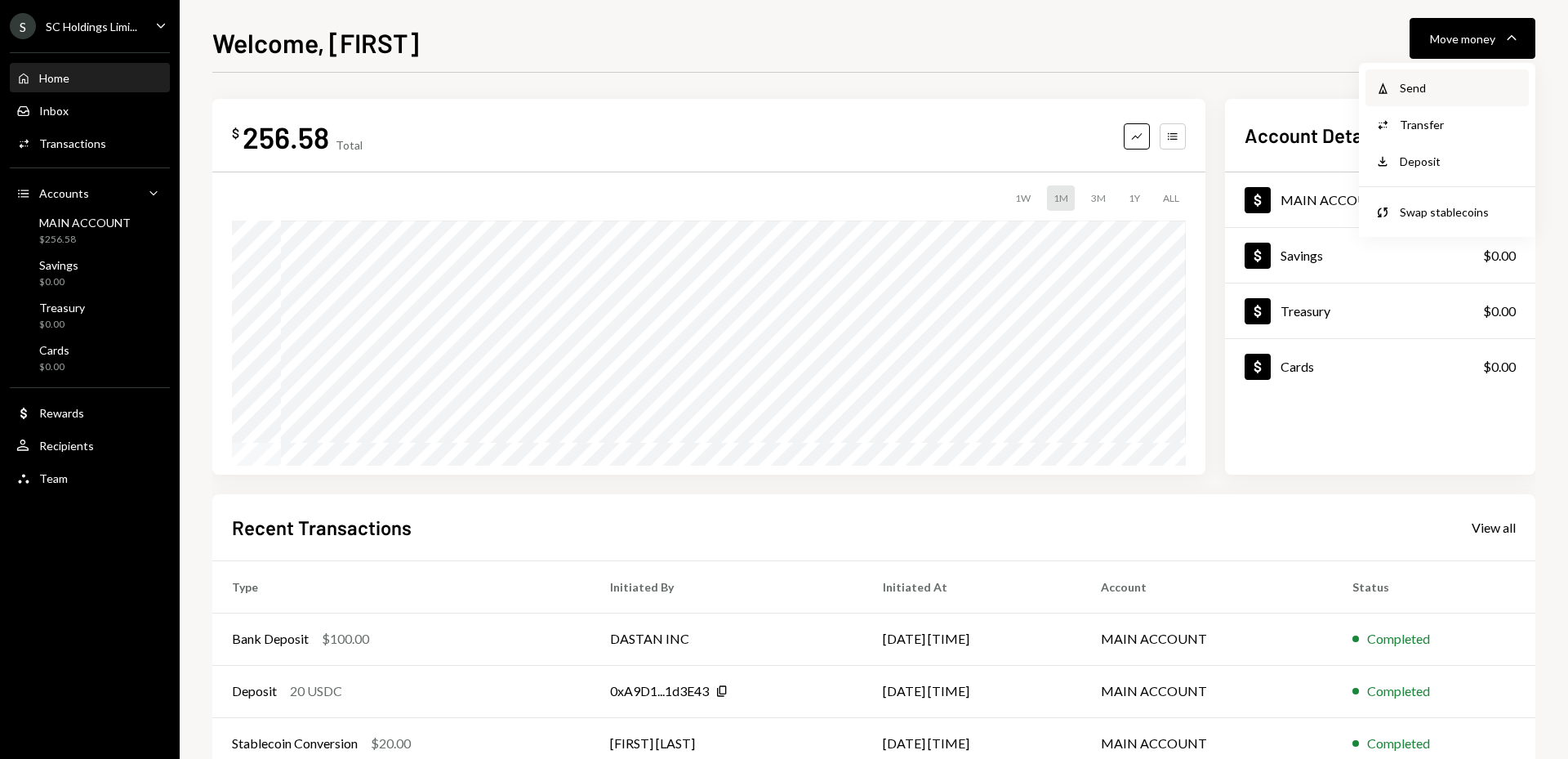 click on "Withdraw Send" at bounding box center [1447, 87] 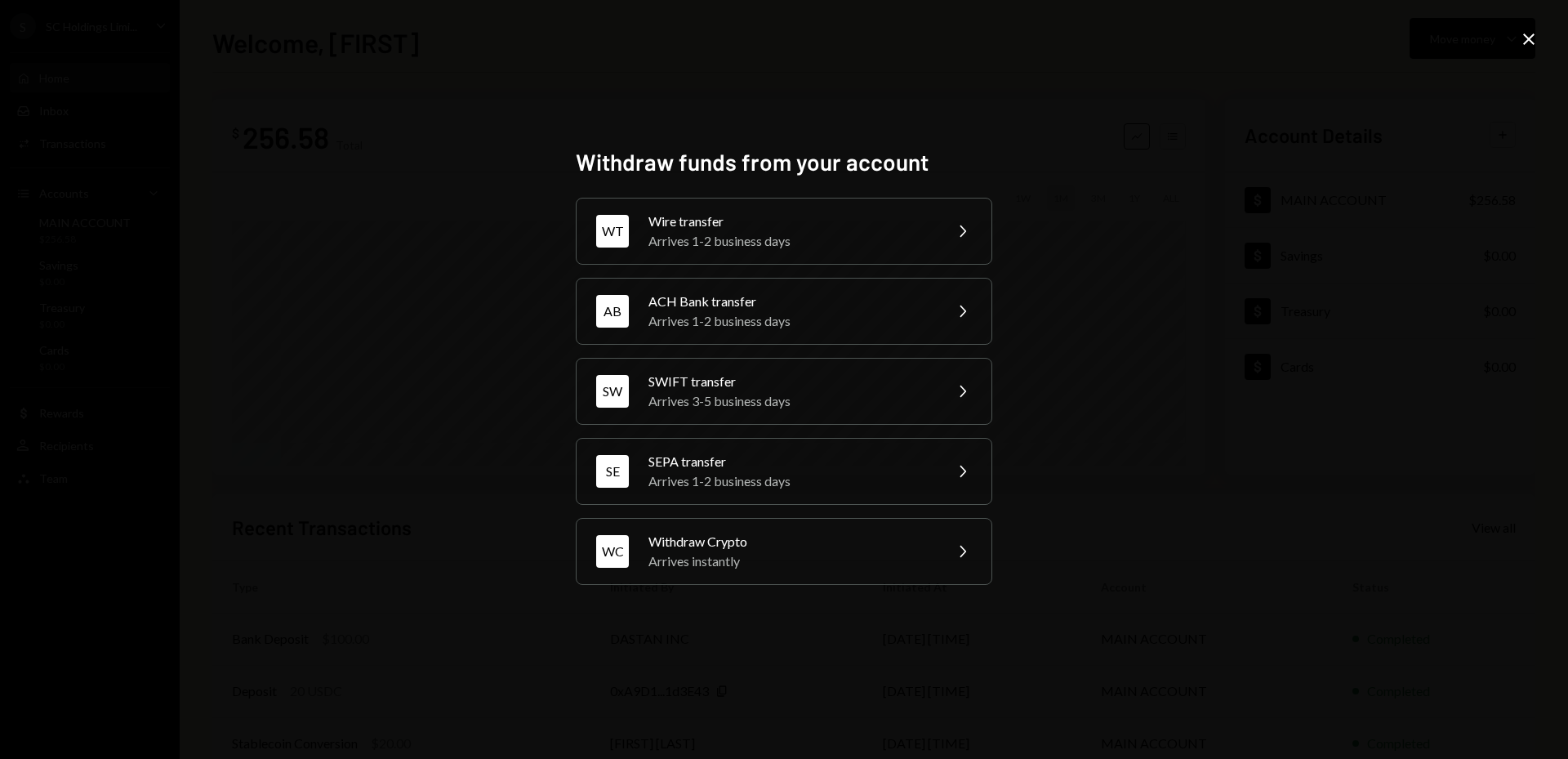 click on "Withdraw funds from your account WT Wire transfer Arrives 1-2 business days Chevron Right AB ACH Bank transfer Arrives 1-2 business days Chevron Right SW SWIFT transfer Arrives 3-5 business days Chevron Right SE SEPA transfer Arrives 1-2 business days Chevron Right WC Withdraw Crypto Arrives instantly Chevron Right Close" at bounding box center [784, 379] 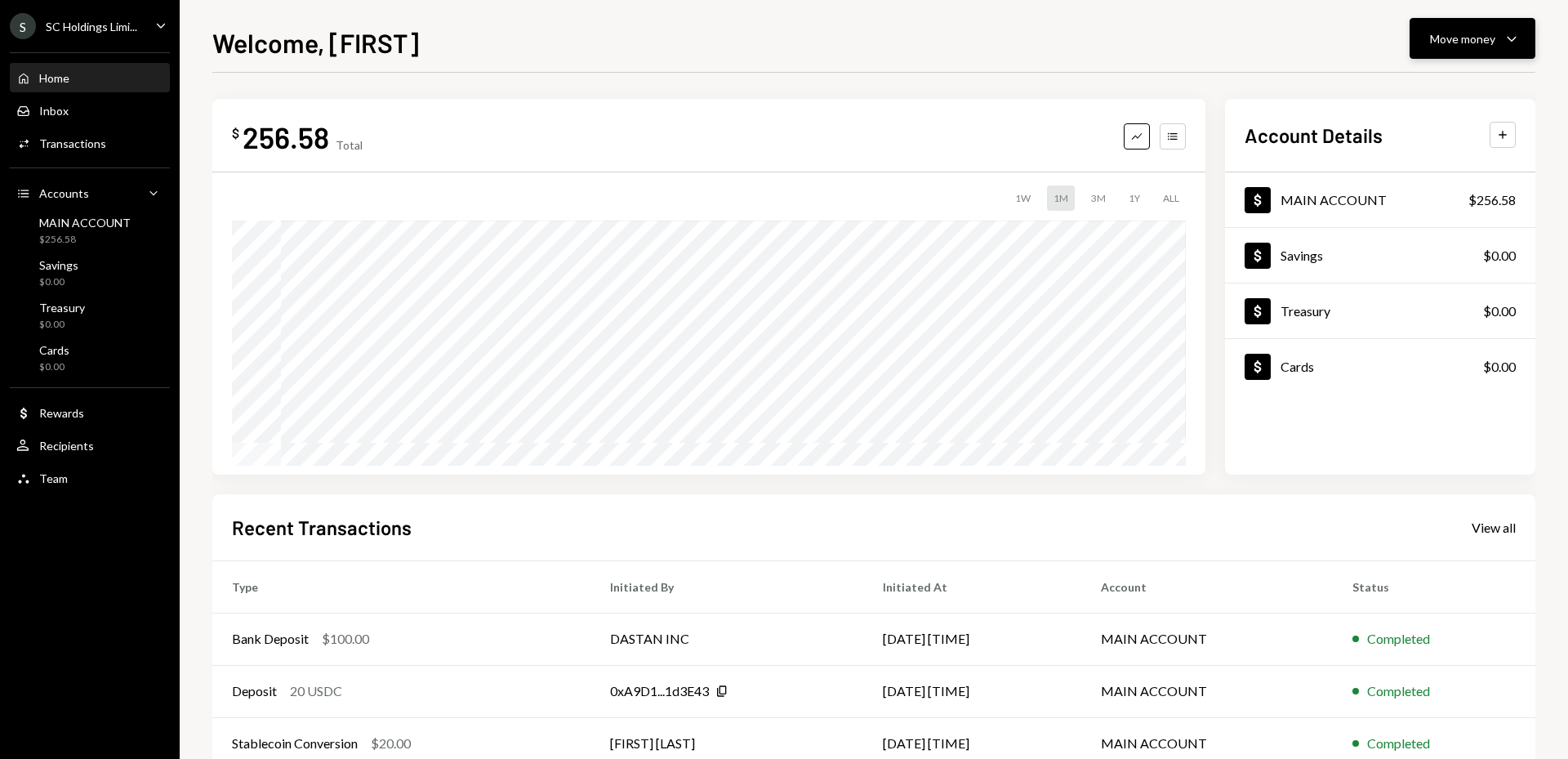 click on "Move money Caret Down" at bounding box center [1472, 38] 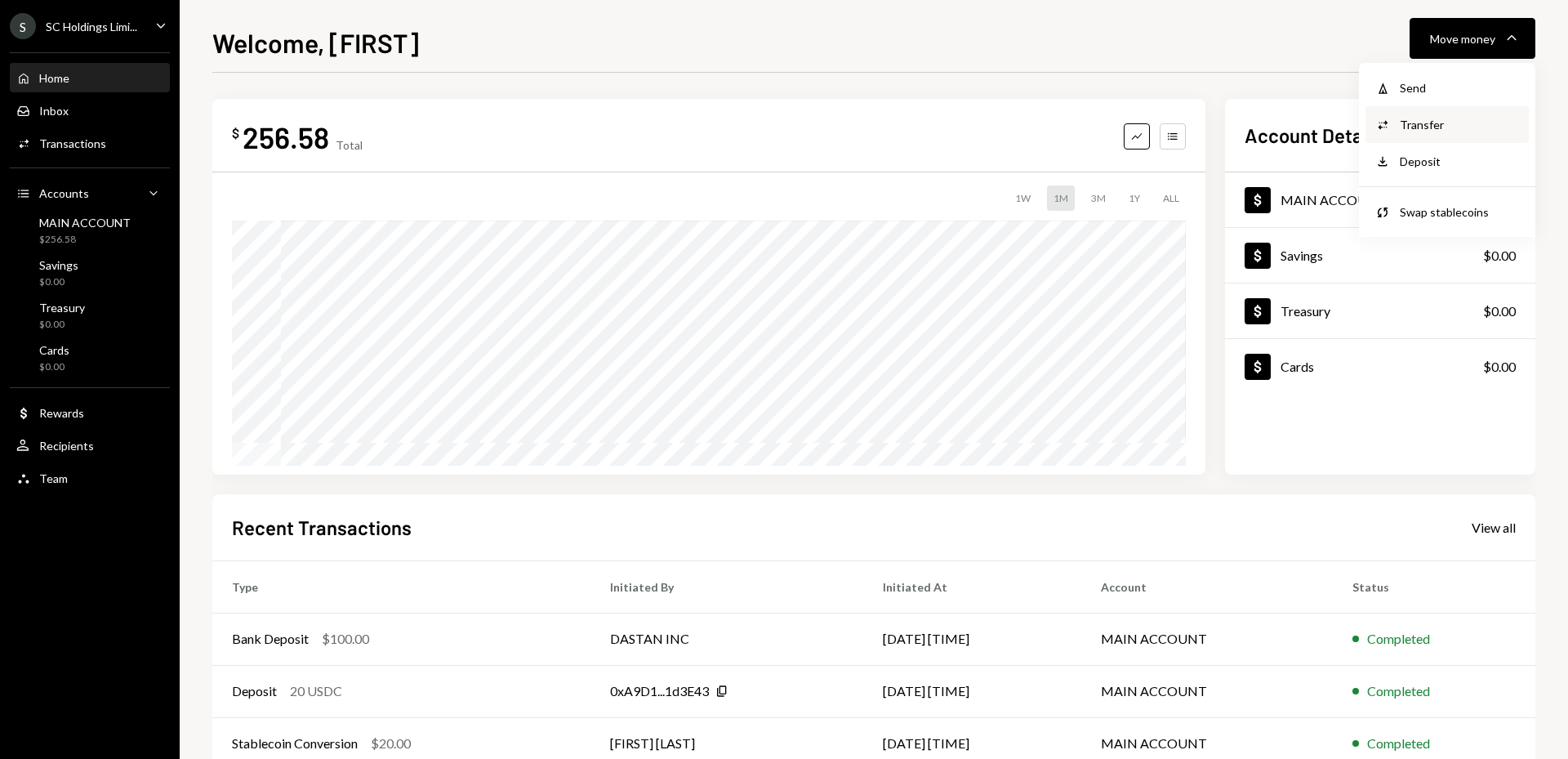 click on "Transfer" at bounding box center (1459, 124) 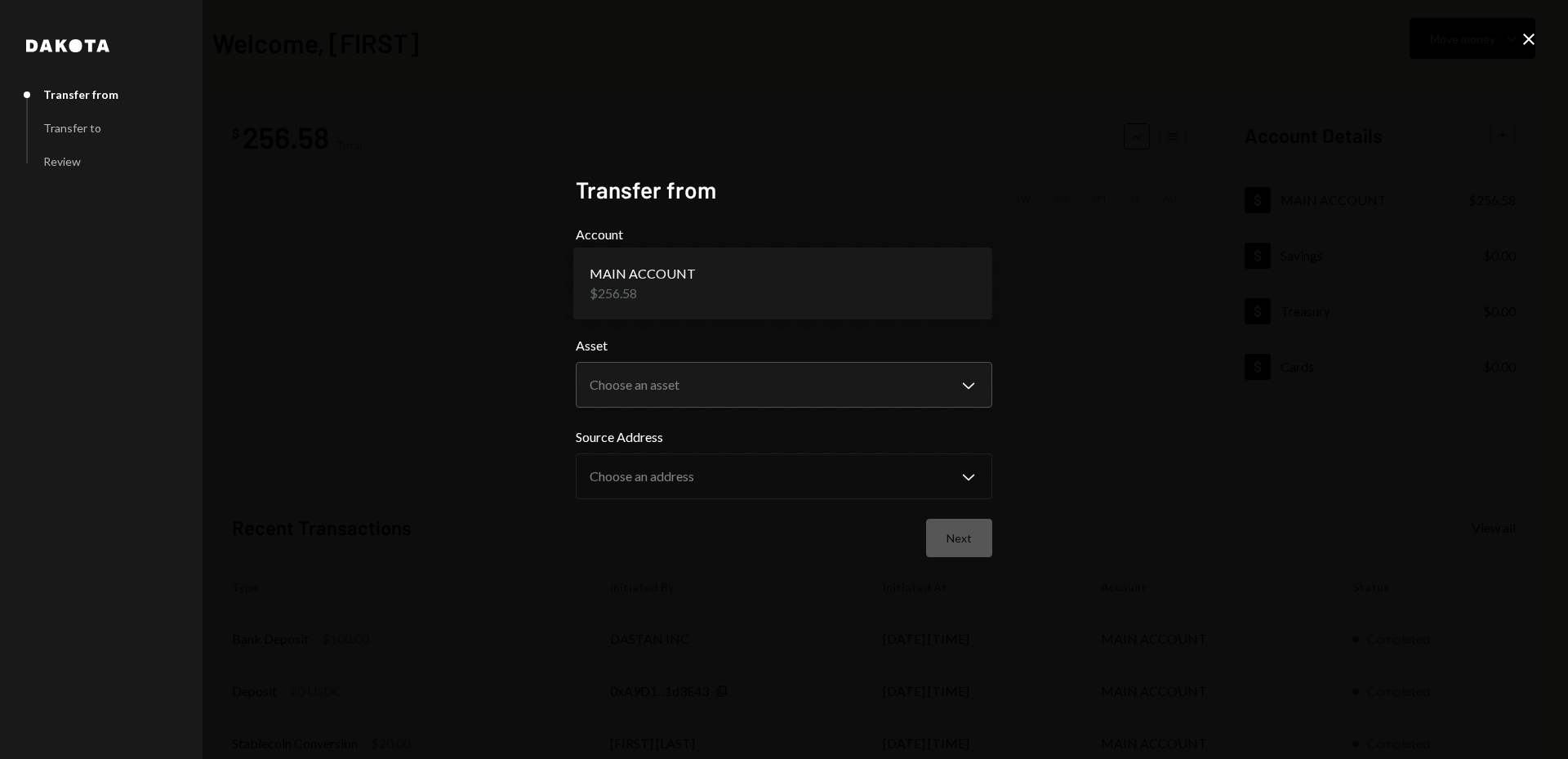 click on "**********" at bounding box center (784, 379) 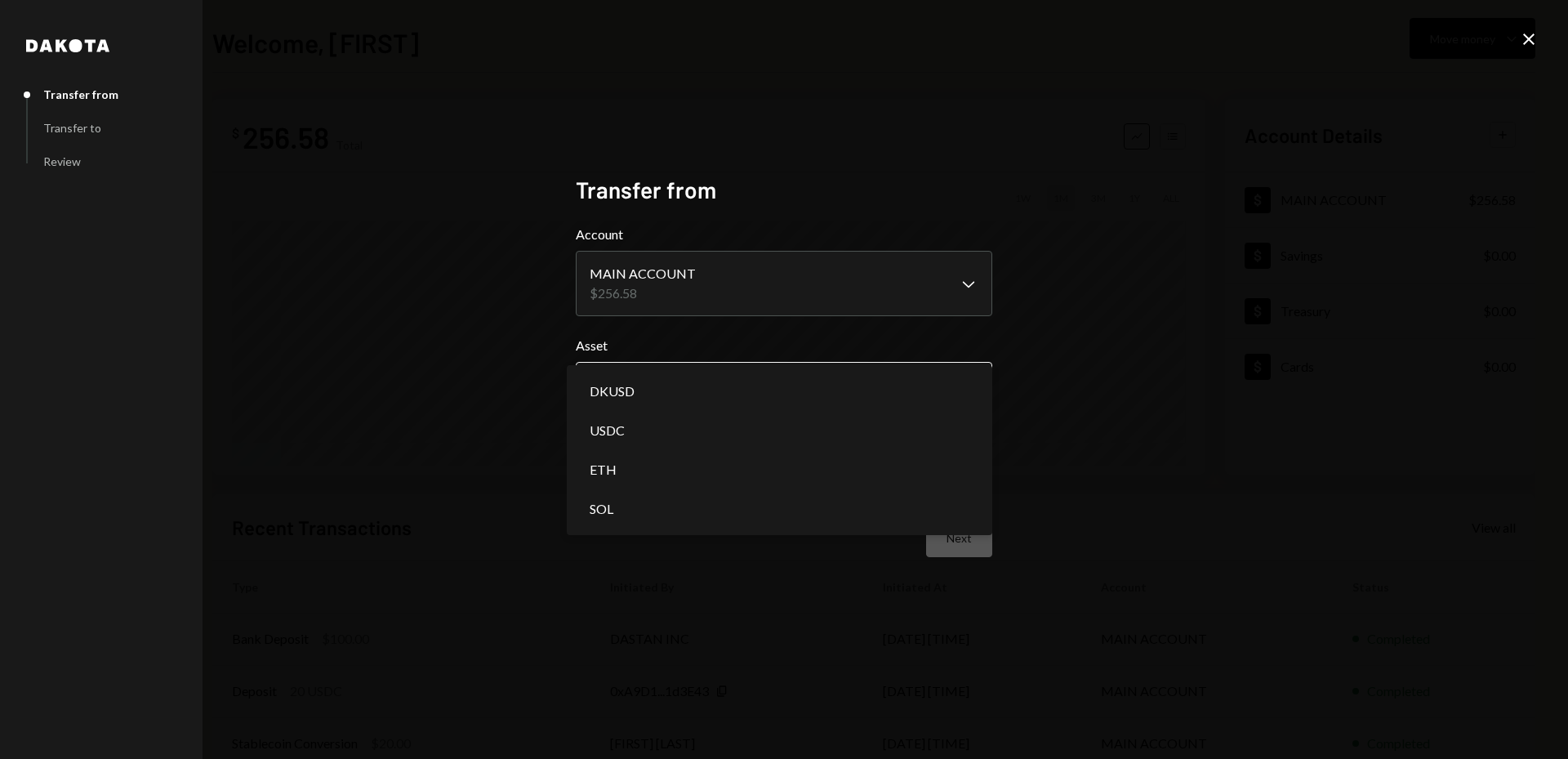 click on "**********" at bounding box center (784, 379) 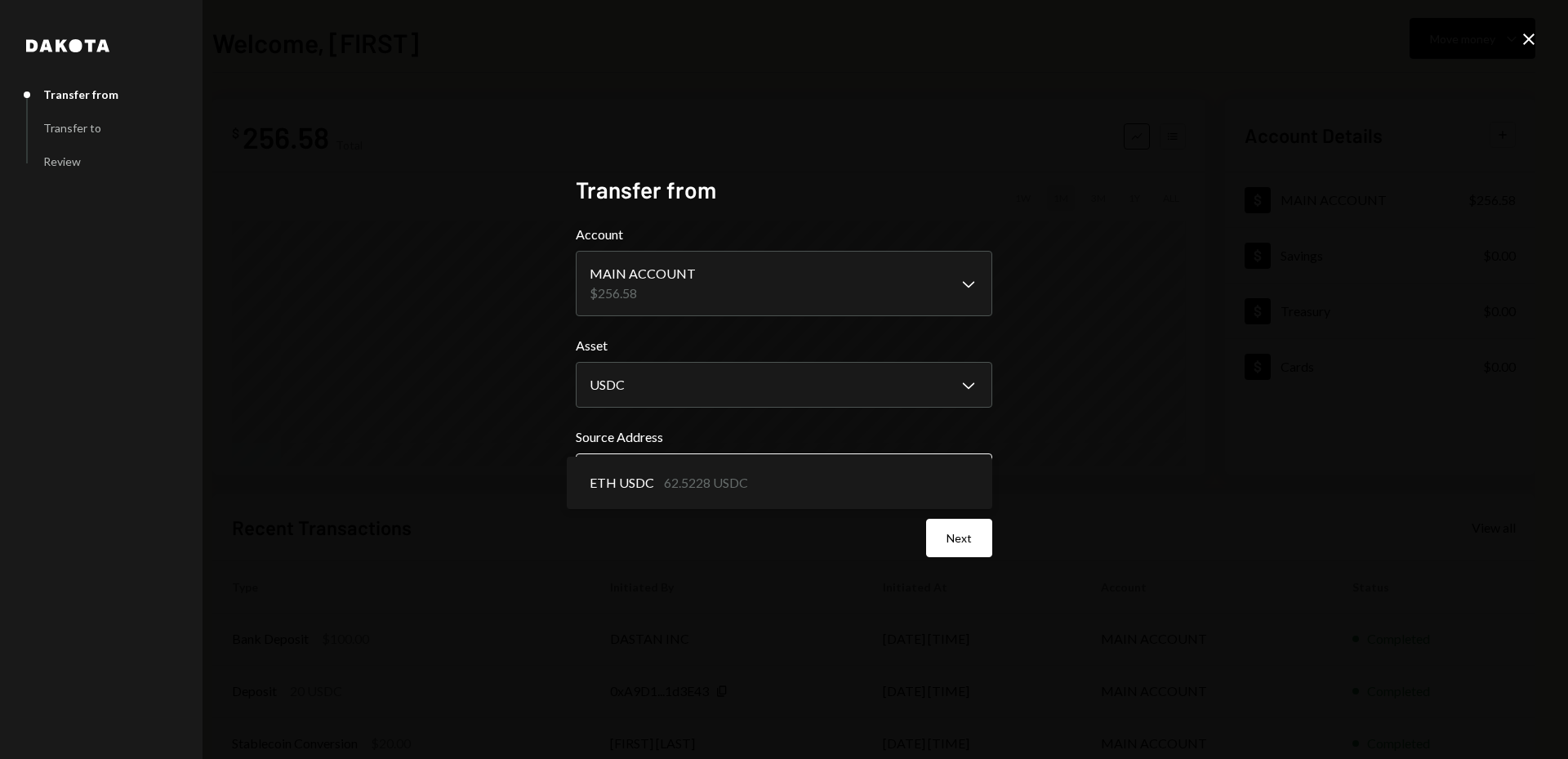 click on "**********" at bounding box center (784, 379) 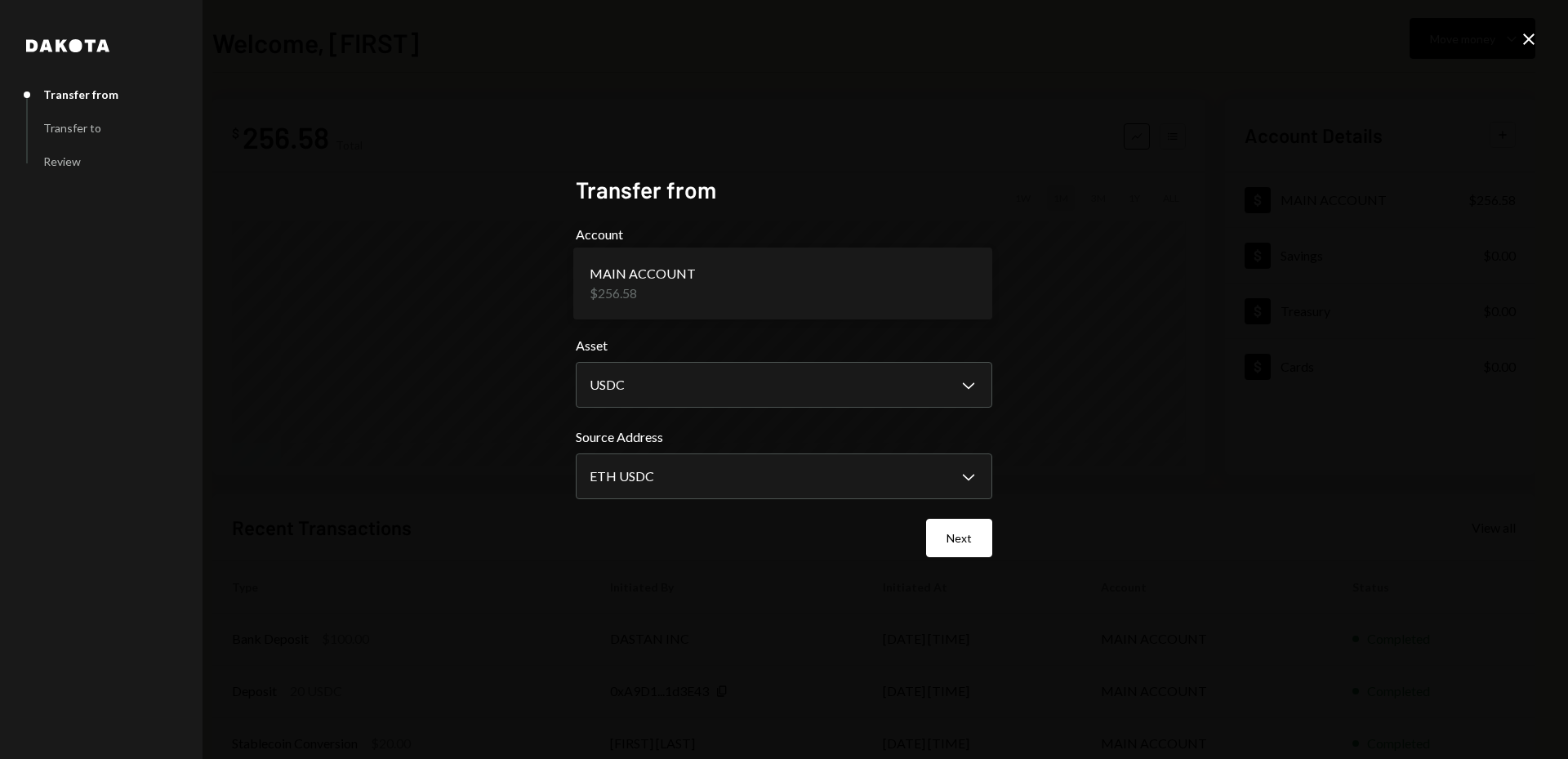 click on "**********" at bounding box center (784, 379) 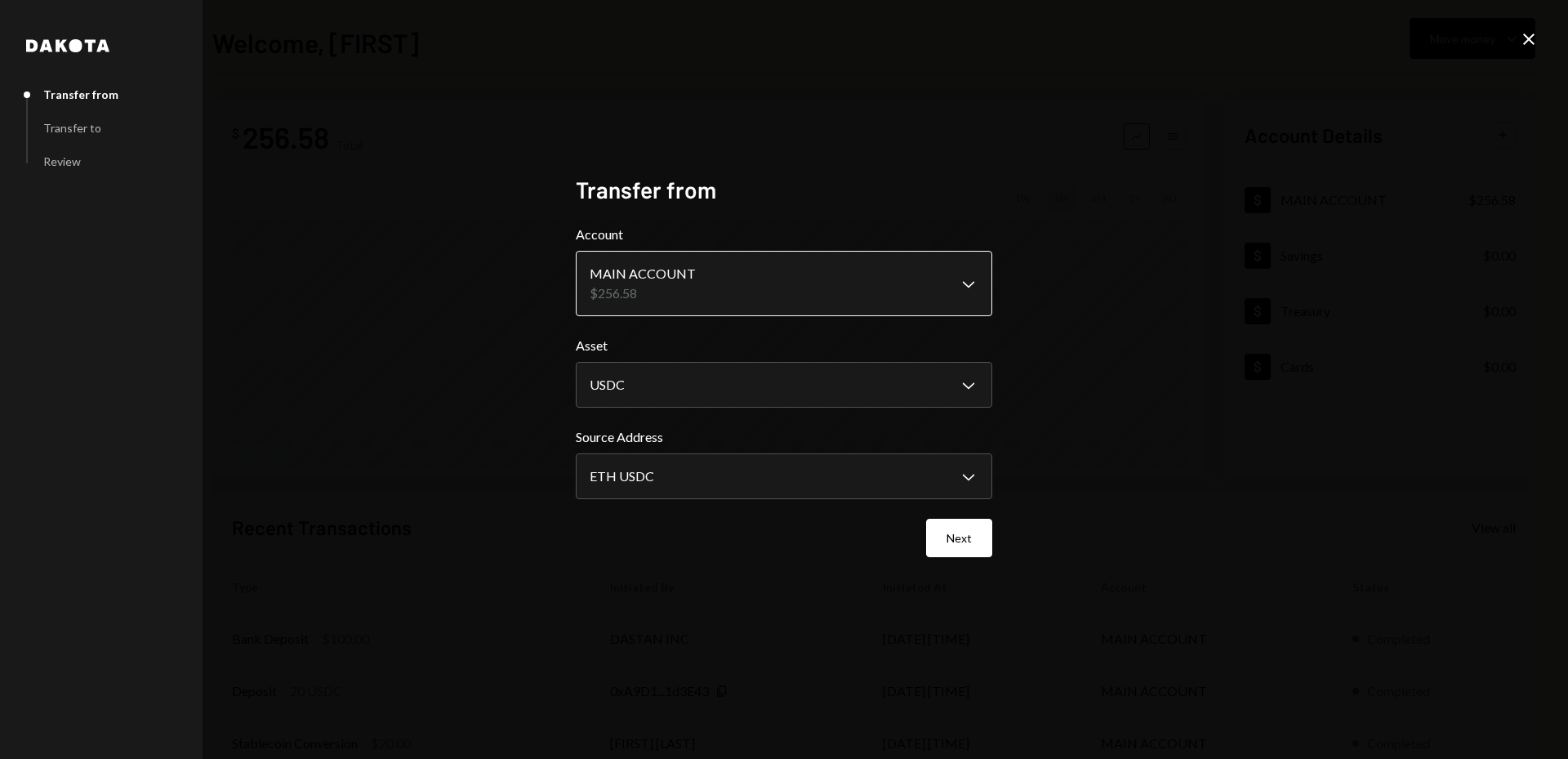 click on "**********" at bounding box center (784, 379) 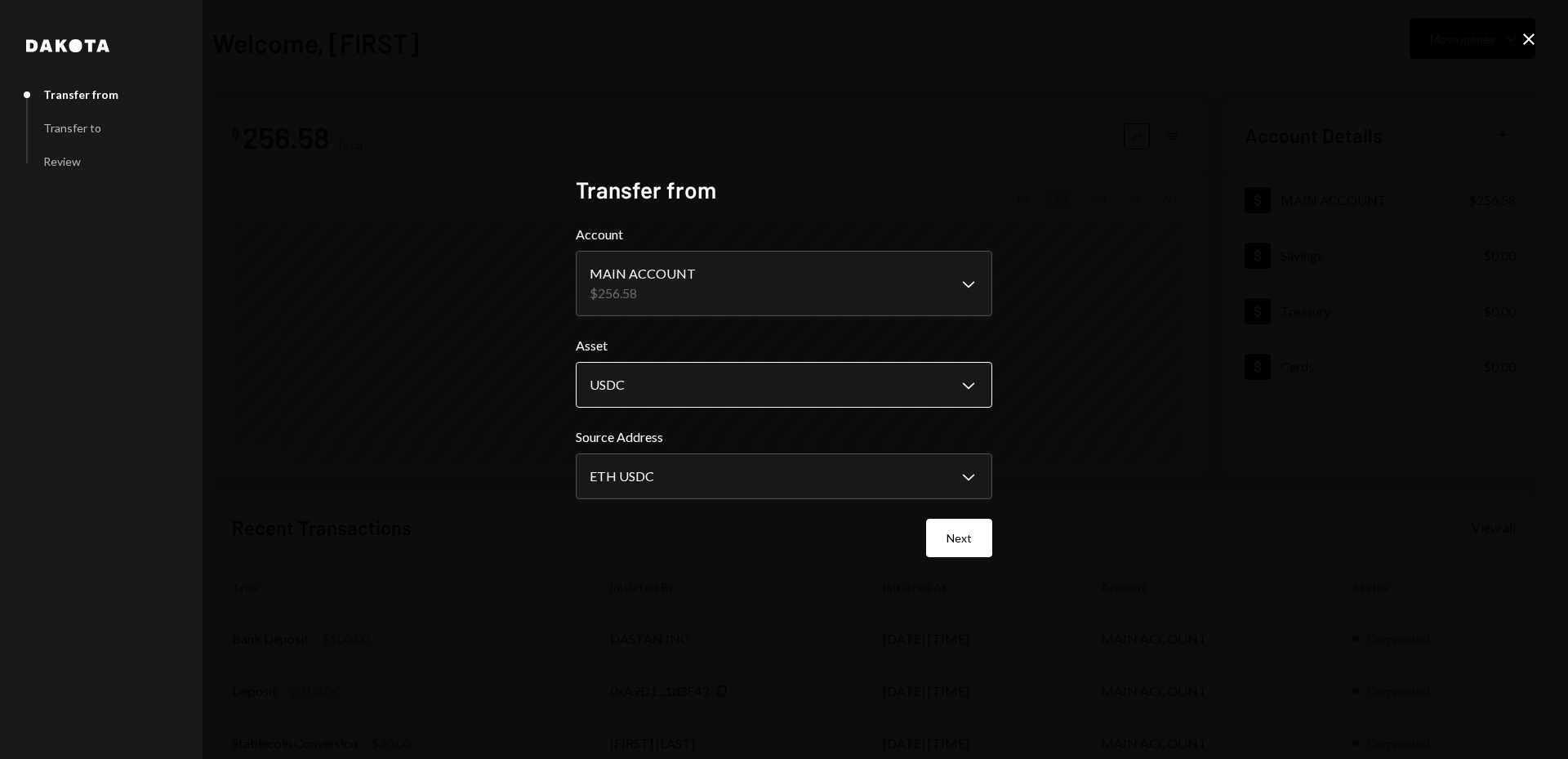 click on "**********" at bounding box center [784, 379] 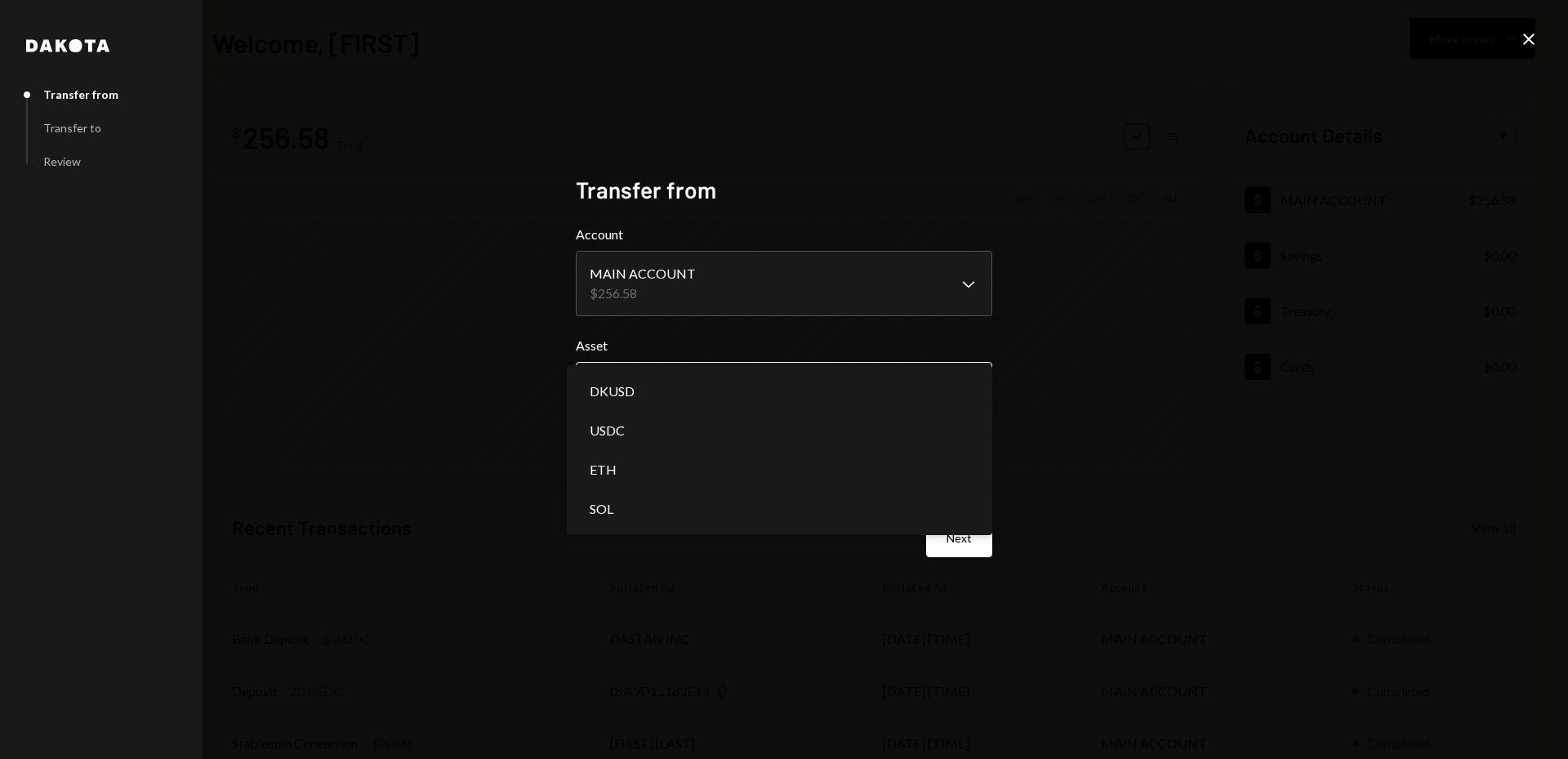 select on "*****" 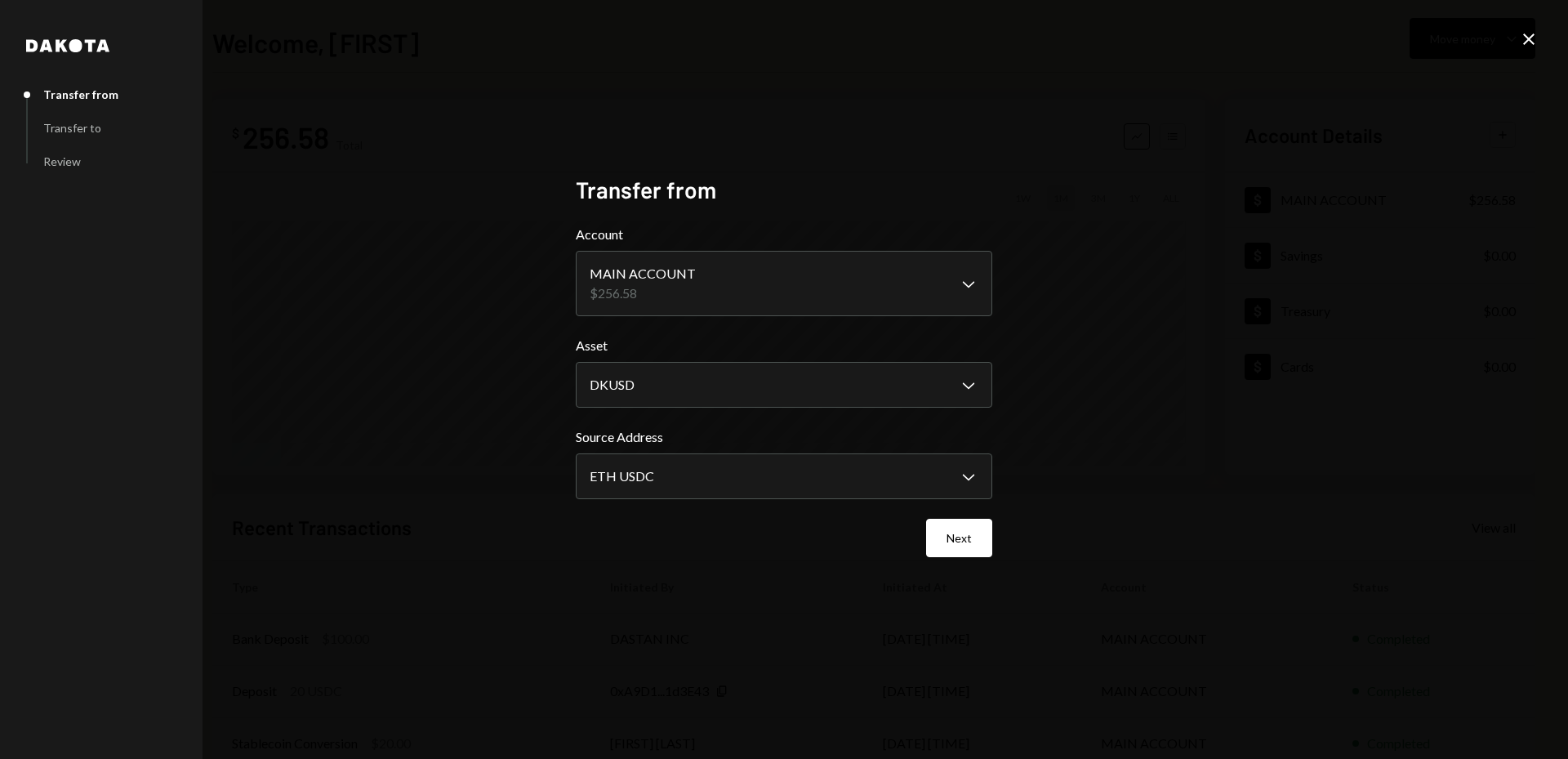 click on "**********" at bounding box center [784, 379] 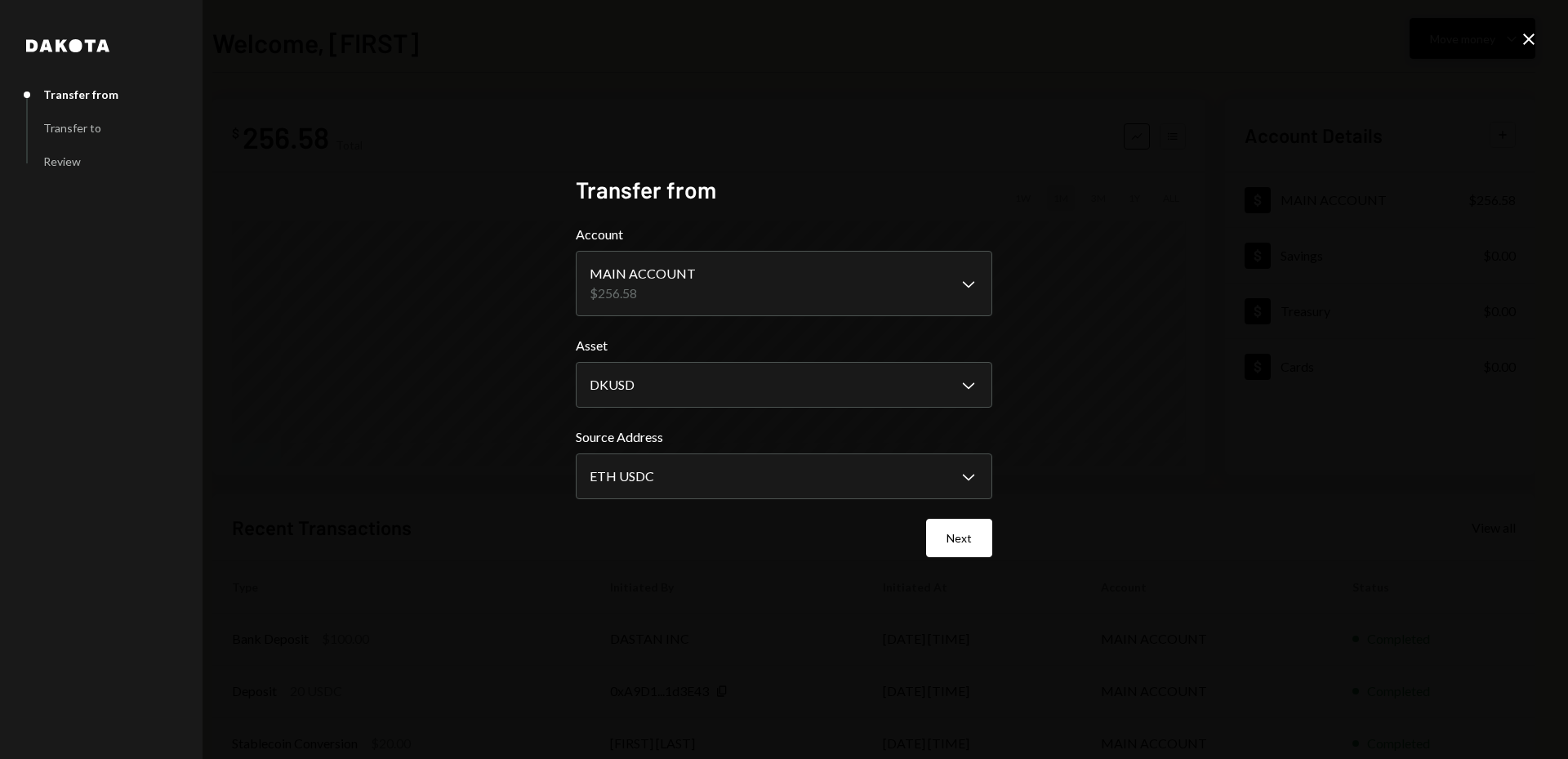 click 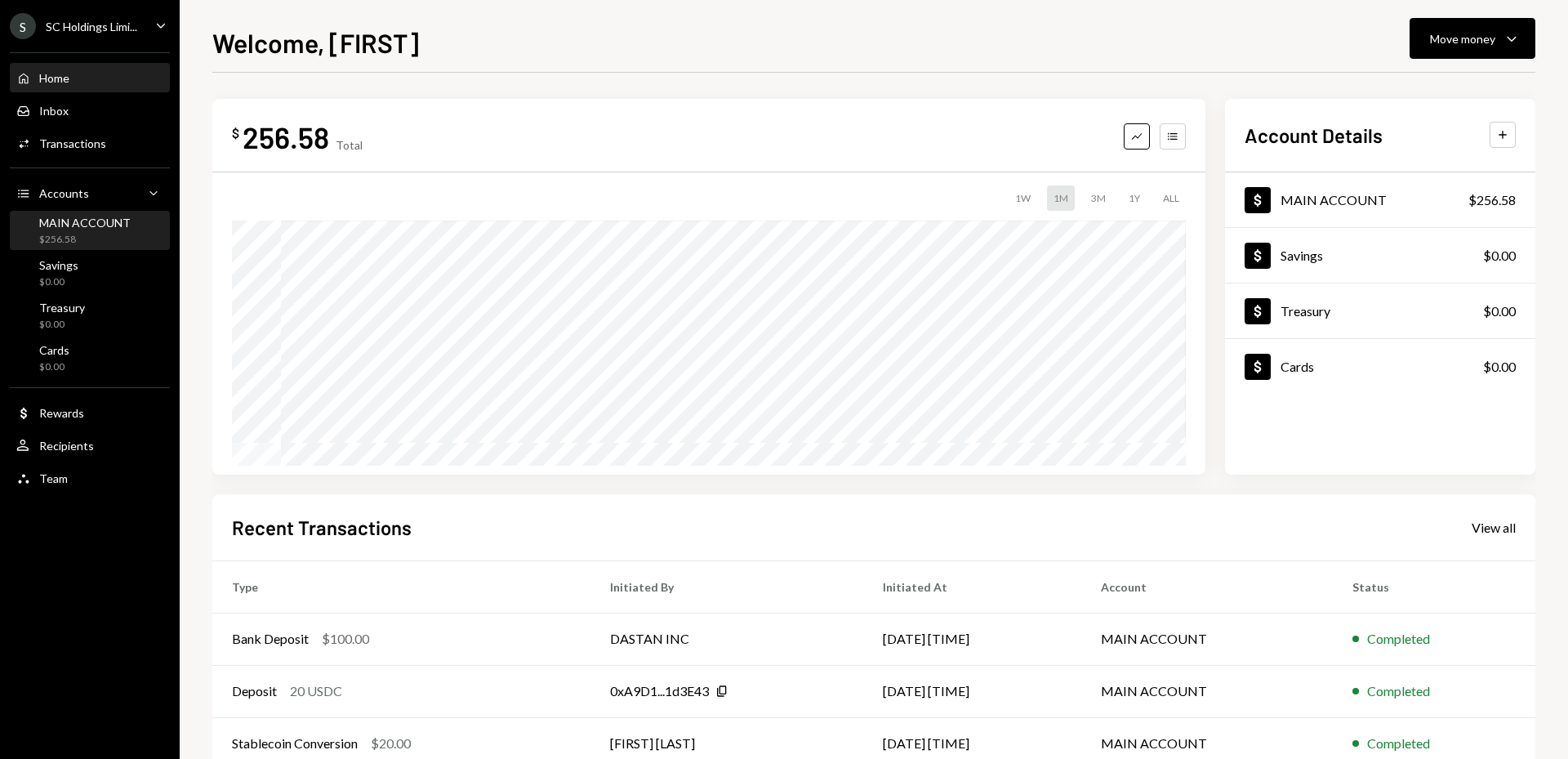 click on "$256.58" at bounding box center (85, 239) 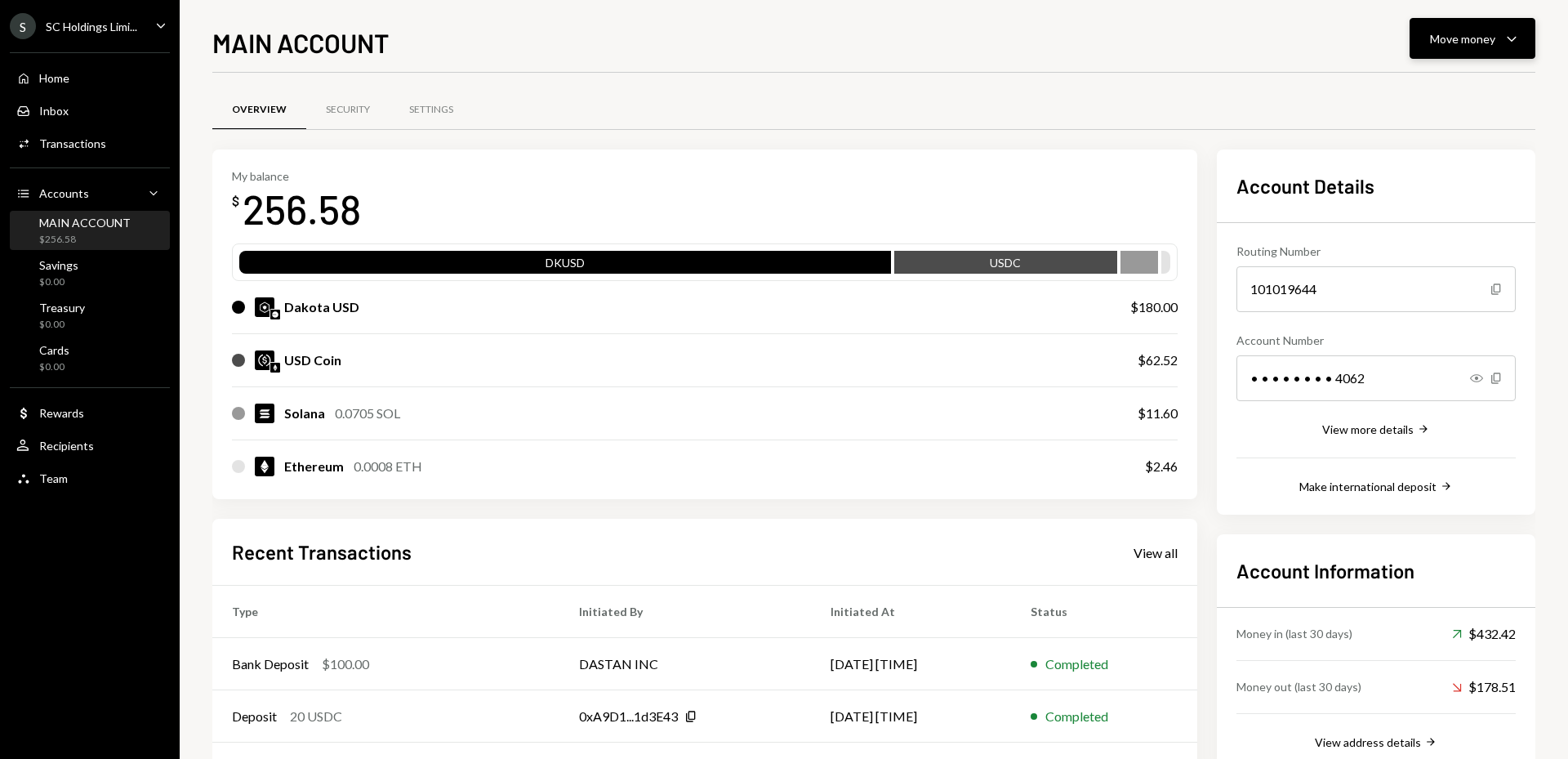 click on "Move money" at bounding box center (1463, 38) 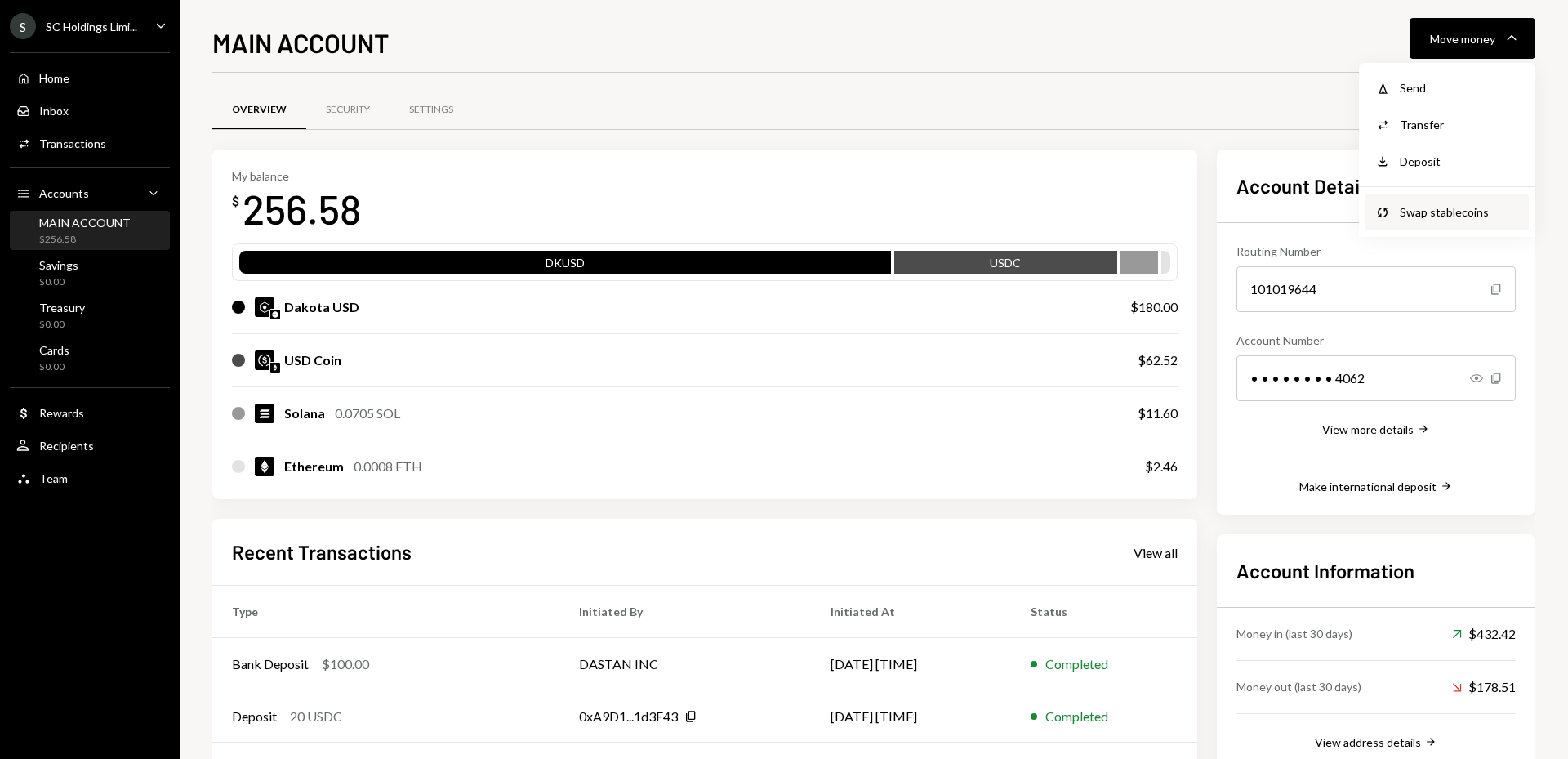 click on "Swap stablecoins" at bounding box center (1459, 212) 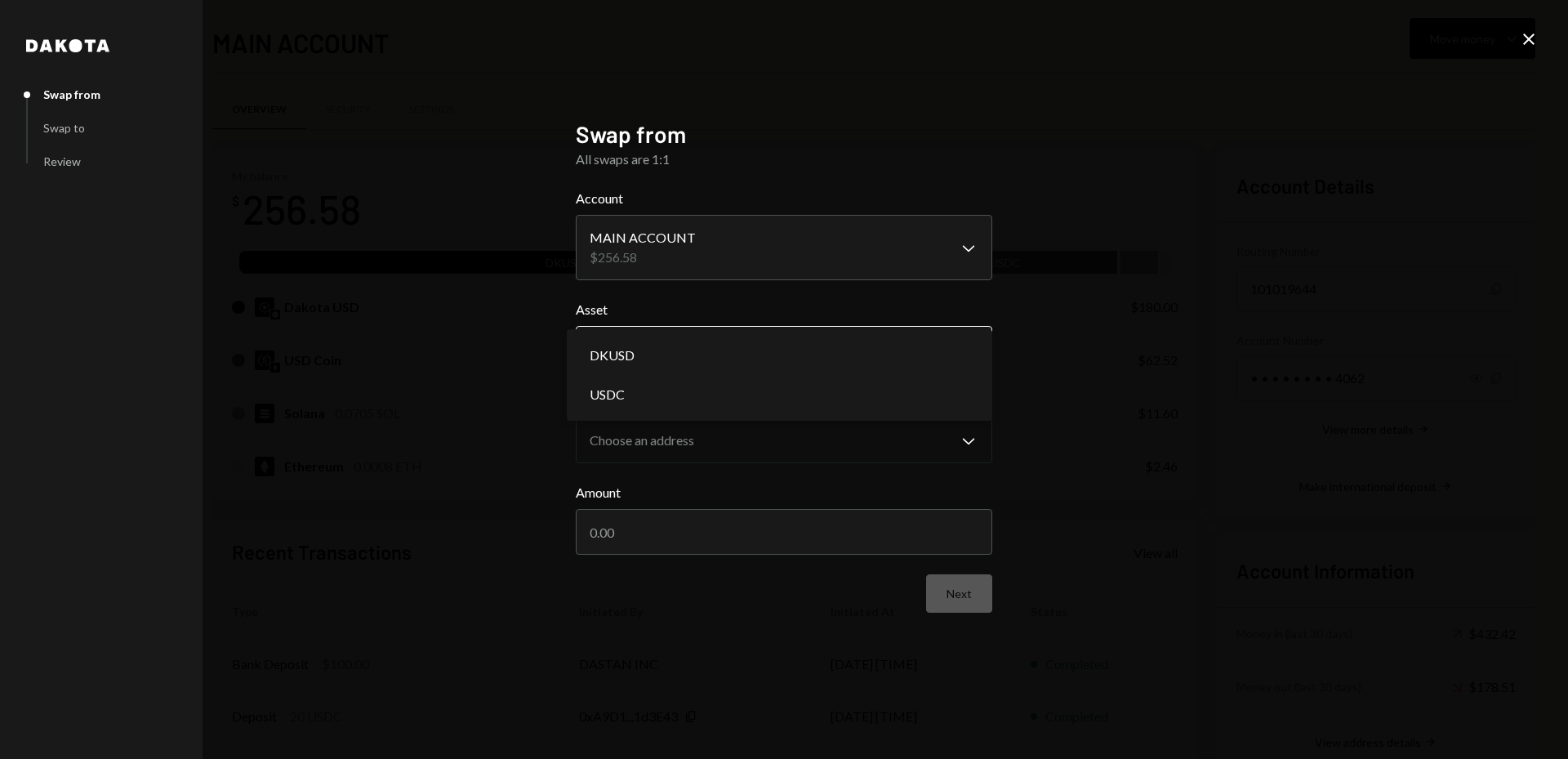 click on "S SC Holdings Limi... Caret Down Home Home Inbox Inbox Activities Transactions Accounts Accounts Caret Down MAIN ACCOUNT $256.58 Savings $0.00 Treasury $0.00 Cards $0.00 Dollar Rewards User Recipients Team Team MAIN ACCOUNT Move money Caret Down Overview Security Settings My balance $ 256.58 DKUSD USDC Dakota USD $180.00 USD Coin $62.52 Solana 0.0705  SOL $11.60 Ethereum 0.0008  ETH $2.46 Recent Transactions View all Type Initiated By Initiated At Status Bank Deposit $100.00 DASTAN INC [DATE] [TIME] Completed Deposit 20  USDC 0xA9D1...1d3E43 Copy [DATE] [TIME] Completed Stablecoin Conversion $20.00 [FIRST] [LAST] [DATE] [TIME] Completed Microdeposit $0.01 DASTAN INC [DATE] [TIME] Completed Bank Deposit $100.00 DASTAN INC [DATE] [TIME] Completed Account Details Routing Number 101019644 Copy Account Number • • • • • • • •  4062 Show Copy View more details Right Arrow Make international deposit Right Arrow Account Information Money in (last 30 days) Up Right Arrow $432.42 $178.51" at bounding box center (784, 379) 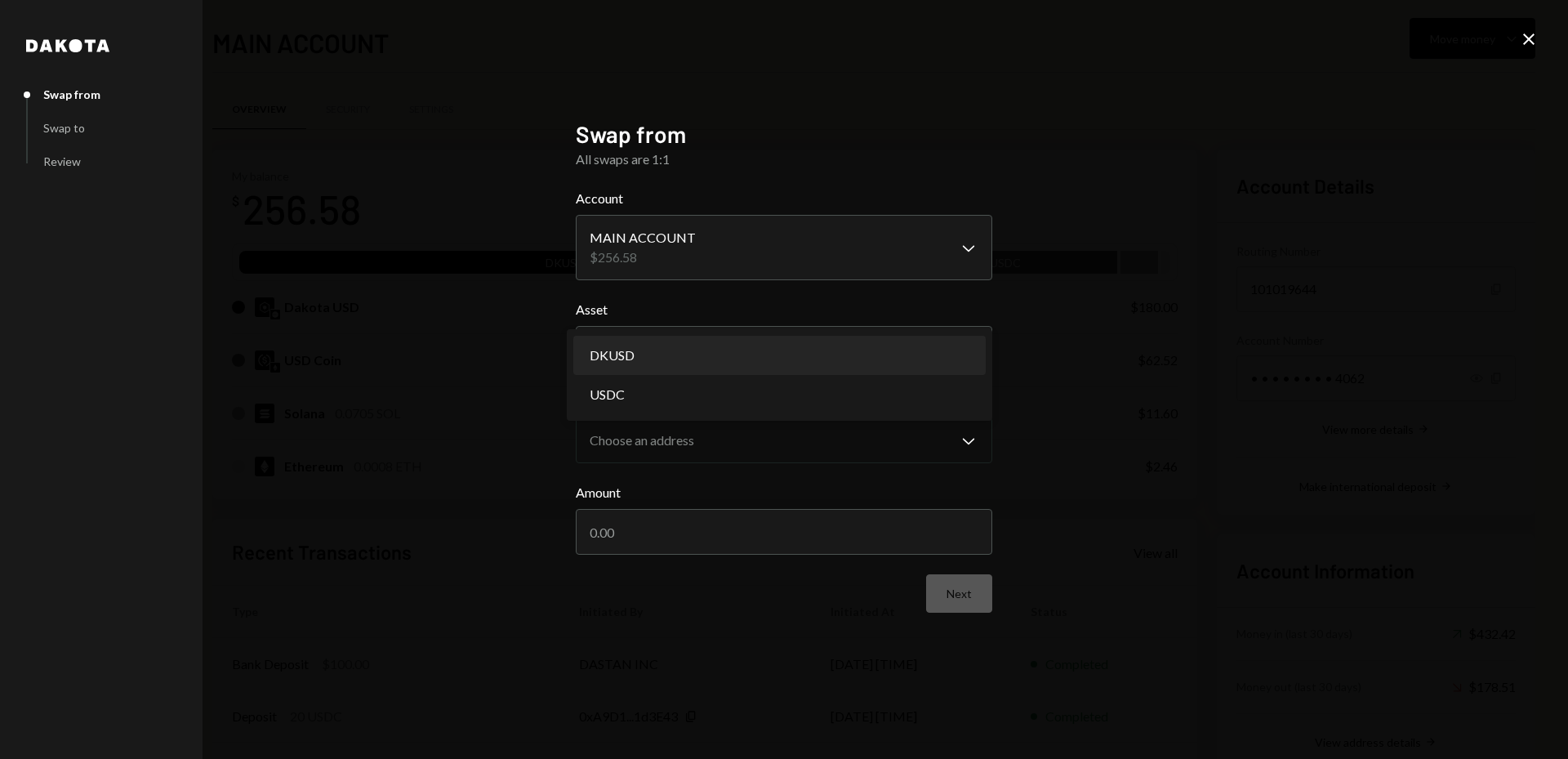 select on "*****" 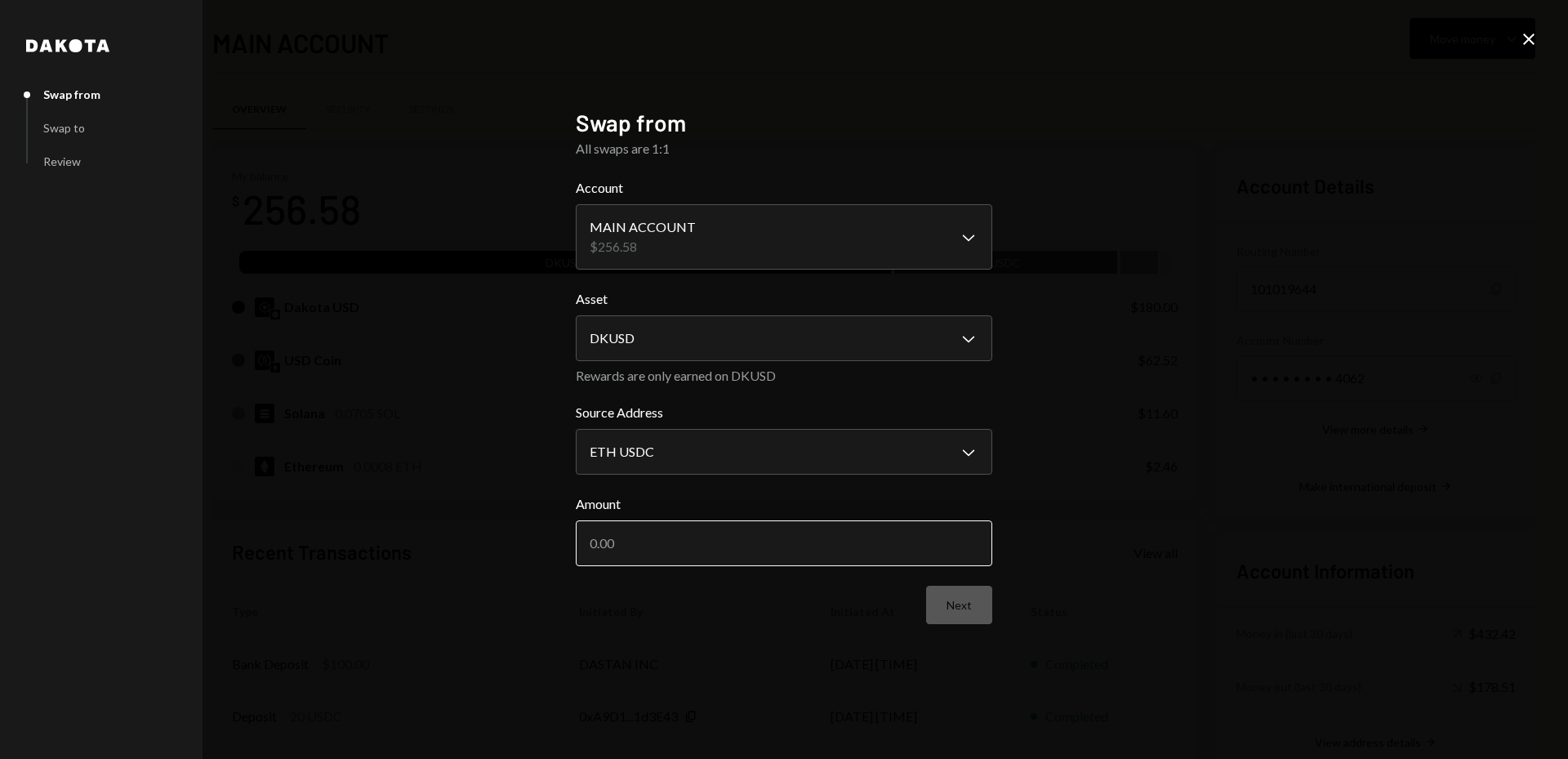 click on "Amount" at bounding box center [784, 543] 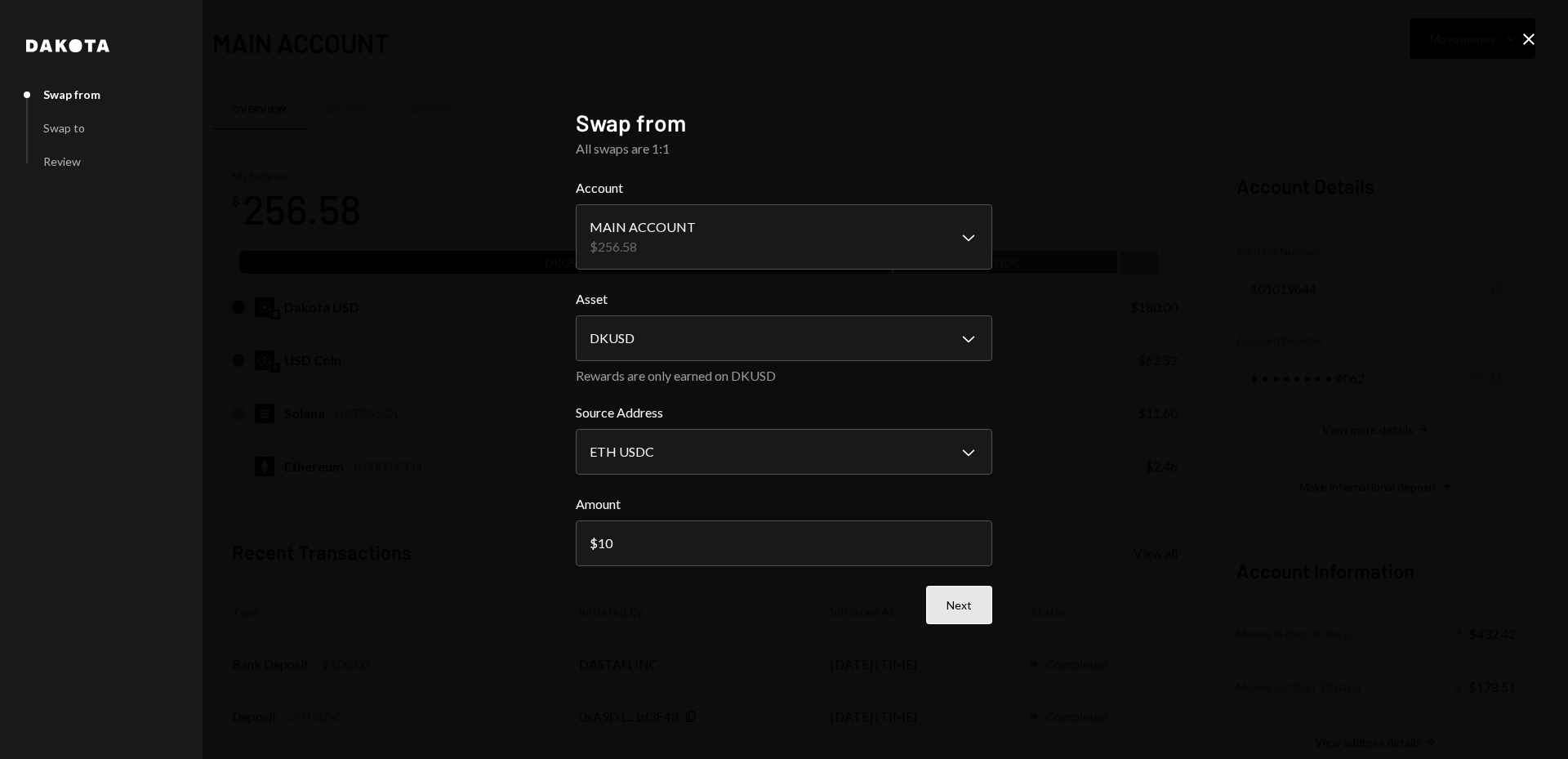 click on "**********" at bounding box center (784, 401) 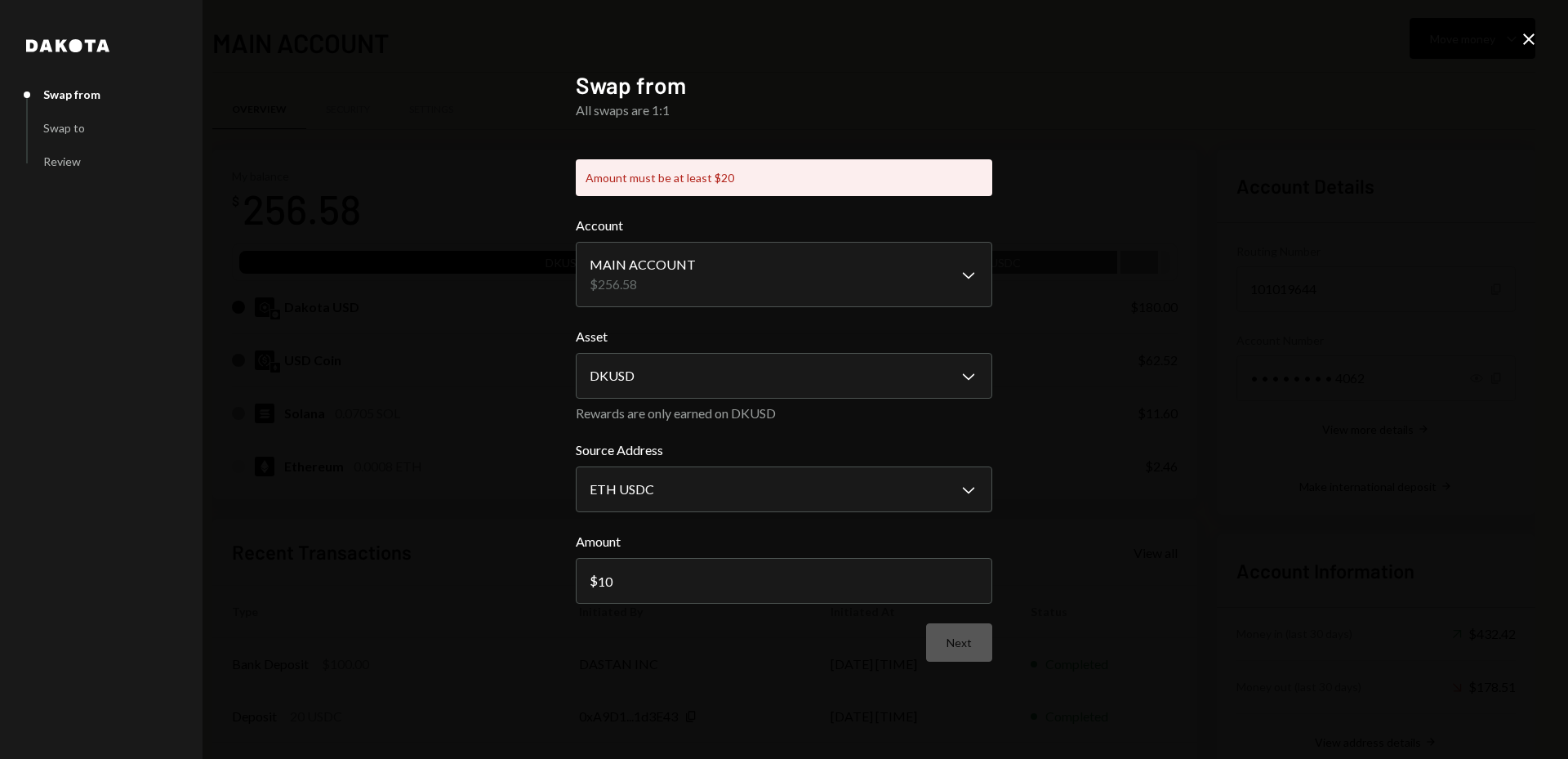 drag, startPoint x: 656, startPoint y: 591, endPoint x: 483, endPoint y: 578, distance: 173.48775 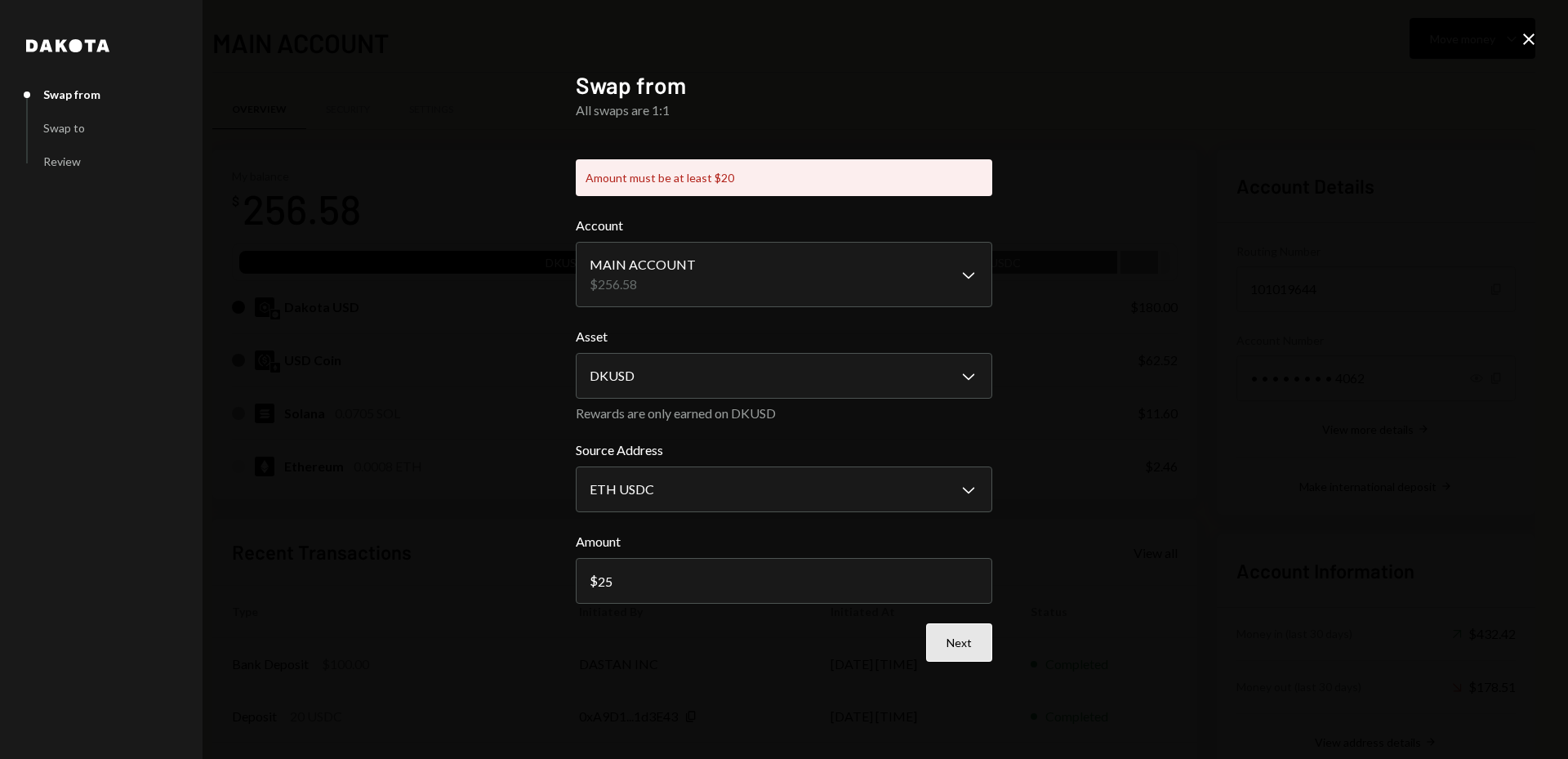 type on "25" 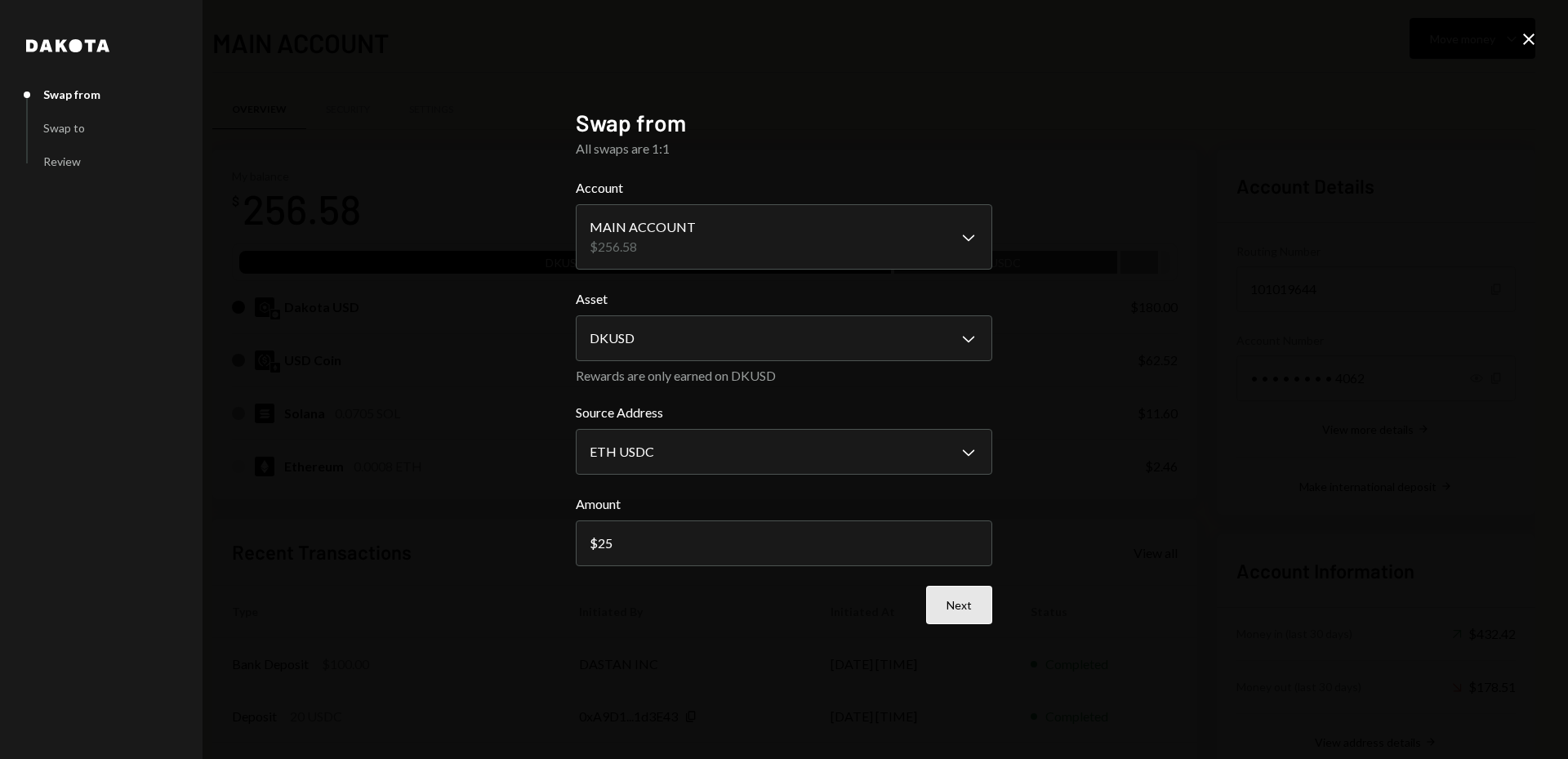 click on "Next" at bounding box center (959, 605) 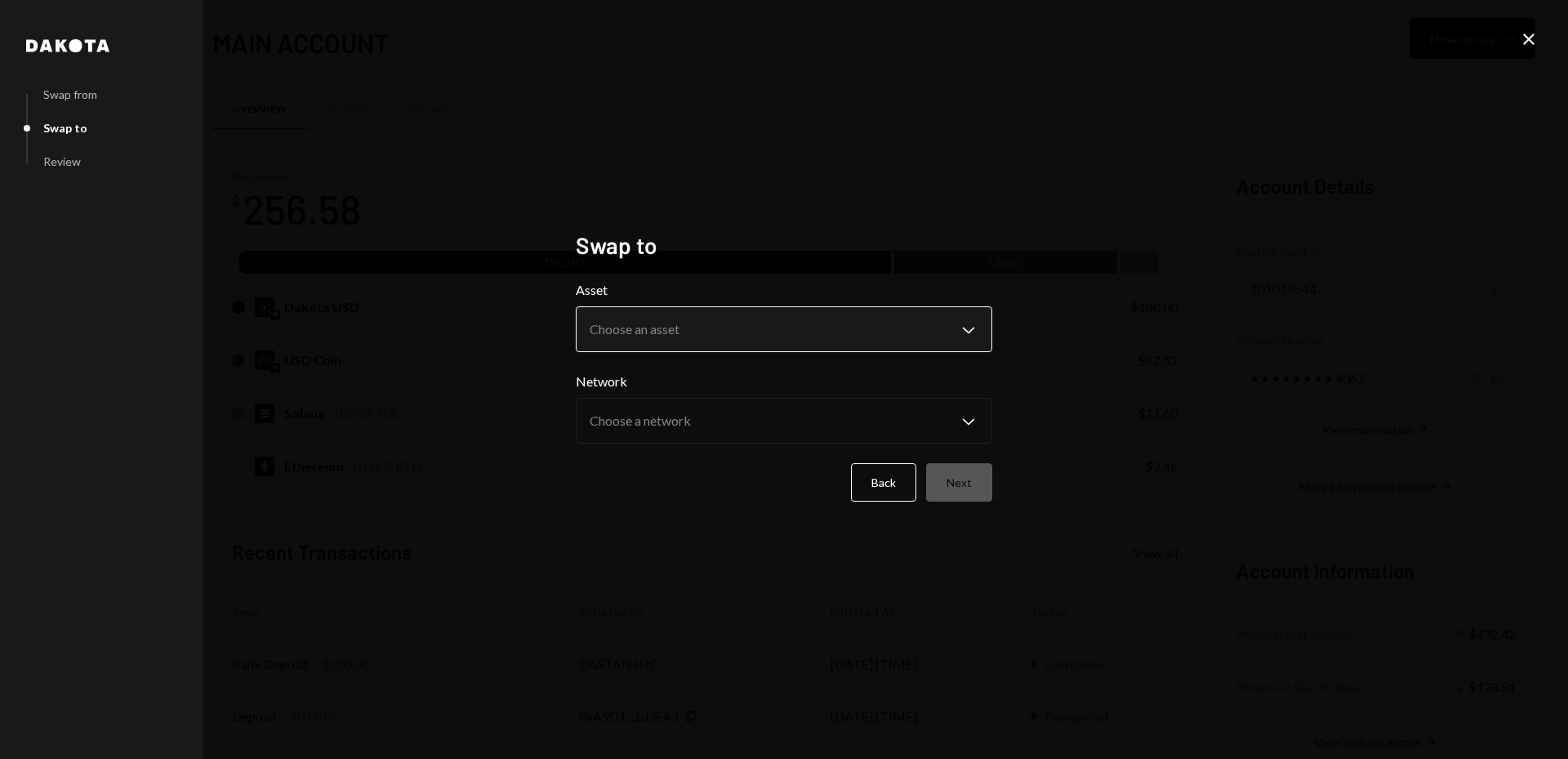 click on "S SC Holdings Limi... Caret Down Home Home Inbox Inbox Activities Transactions Accounts Accounts Caret Down MAIN ACCOUNT $256.58 Savings $0.00 Treasury $0.00 Cards $0.00 Dollar Rewards User Recipients Team Team MAIN ACCOUNT Move money Caret Down Overview Security Settings My balance $ 256.58 DKUSD USDC Dakota USD $180.00 USD Coin $62.52 Solana 0.0705  SOL $11.60 Ethereum 0.0008  ETH $2.46 Recent Transactions View all Type Initiated By Initiated At Status Bank Deposit $100.00 DASTAN INC [DATE] [TIME] Completed Deposit 20  USDC 0xA9D1...1d3E43 Copy [DATE] [TIME] Completed Stablecoin Conversion $20.00 [FIRST] [LAST] [DATE] [TIME] Completed Microdeposit $0.01 DASTAN INC [DATE] [TIME] Completed Bank Deposit $100.00 DASTAN INC [DATE] [TIME] Completed Account Details Routing Number 101019644 Copy Account Number • • • • • • • •  4062 Show Copy View more details Right Arrow Make international deposit Right Arrow Account Information Money in (last 30 days) Up Right Arrow $432.42 $178.51" at bounding box center [784, 379] 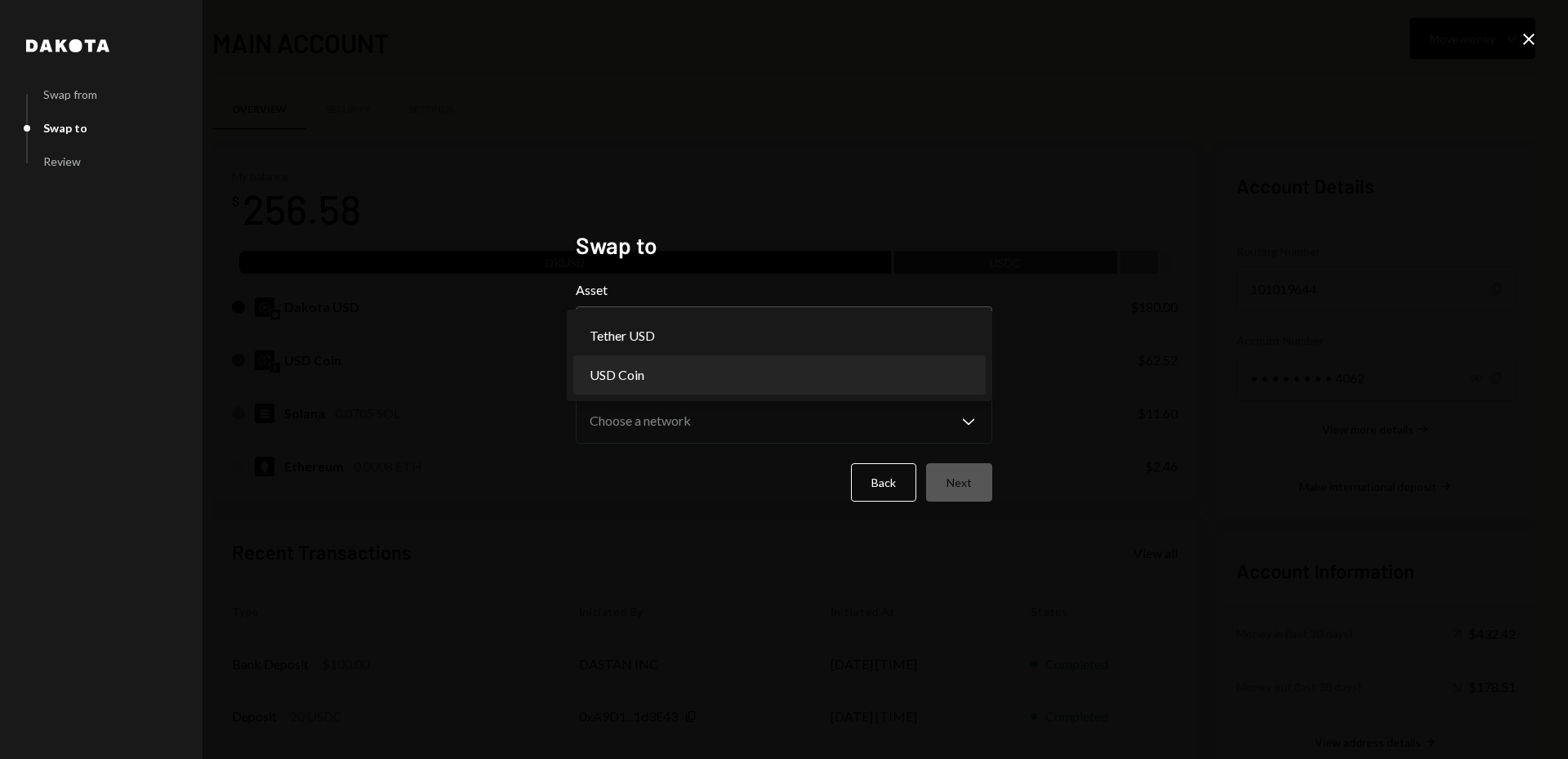 select on "****" 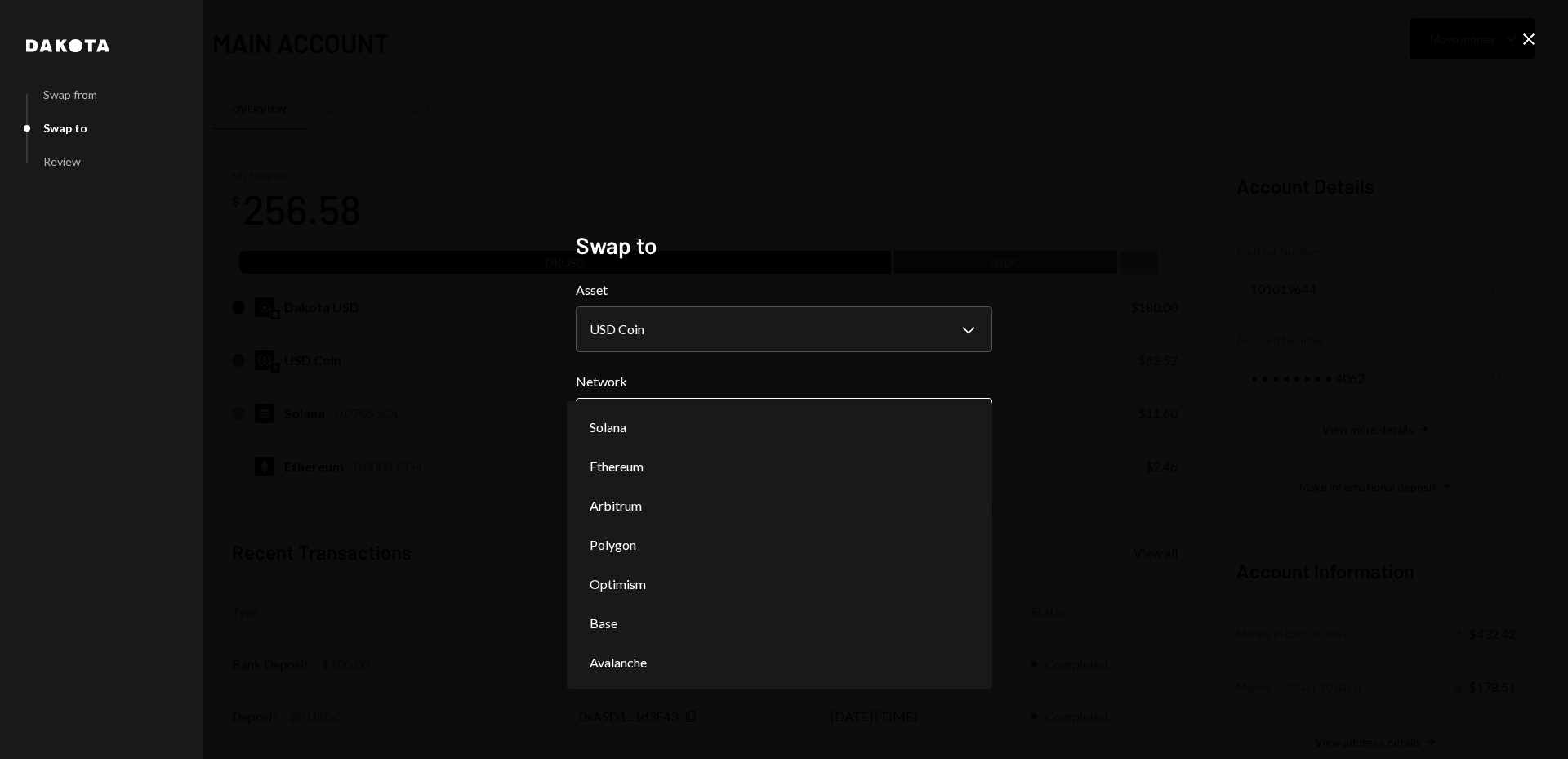 click on "S SC Holdings Limi... Caret Down Home Home Inbox Inbox Activities Transactions Accounts Accounts Caret Down MAIN ACCOUNT $256.58 Savings $0.00 Treasury $0.00 Cards $0.00 Dollar Rewards User Recipients Team Team MAIN ACCOUNT Move money Caret Down Overview Security Settings My balance $ 256.58 DKUSD USDC Dakota USD $180.00 USD Coin $62.52 Solana 0.0705  SOL $11.60 Ethereum 0.0008  ETH $2.46 Recent Transactions View all Type Initiated By Initiated At Status Bank Deposit $100.00 DASTAN INC [DATE] [TIME] Completed Deposit 20  USDC 0xA9D1...1d3E43 Copy [DATE] [TIME] Completed Stablecoin Conversion $20.00 [FIRST] [LAST] [DATE] [TIME] Completed Microdeposit $0.01 DASTAN INC [DATE] [TIME] Completed Bank Deposit $100.00 DASTAN INC [DATE] [TIME] Completed Account Details Routing Number 101019644 Copy Account Number • • • • • • • •  4062 Show Copy View more details Right Arrow Make international deposit Right Arrow Account Information Money in (last 30 days) Up Right Arrow $432.42 $178.51" at bounding box center (784, 379) 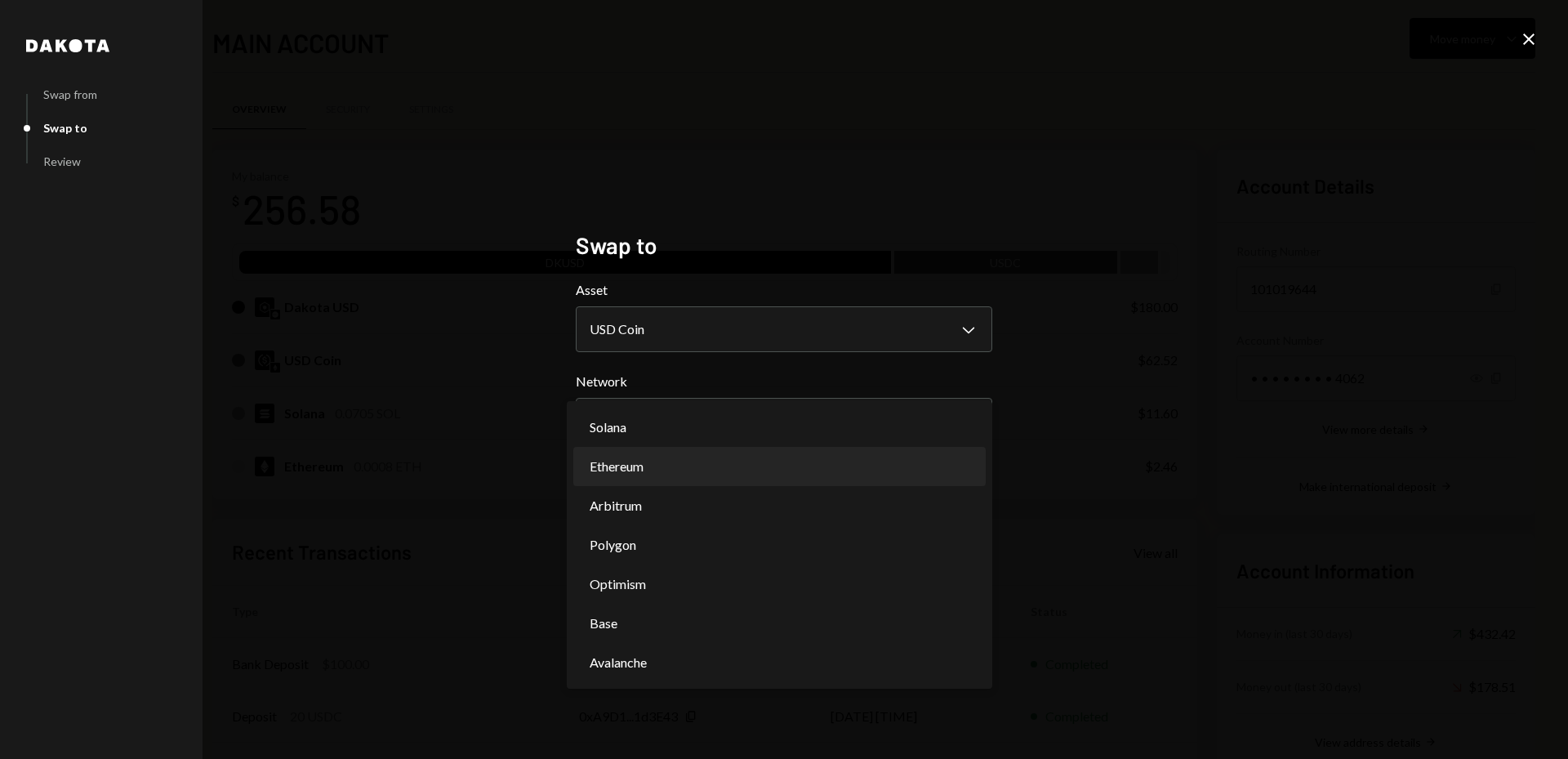 select on "**********" 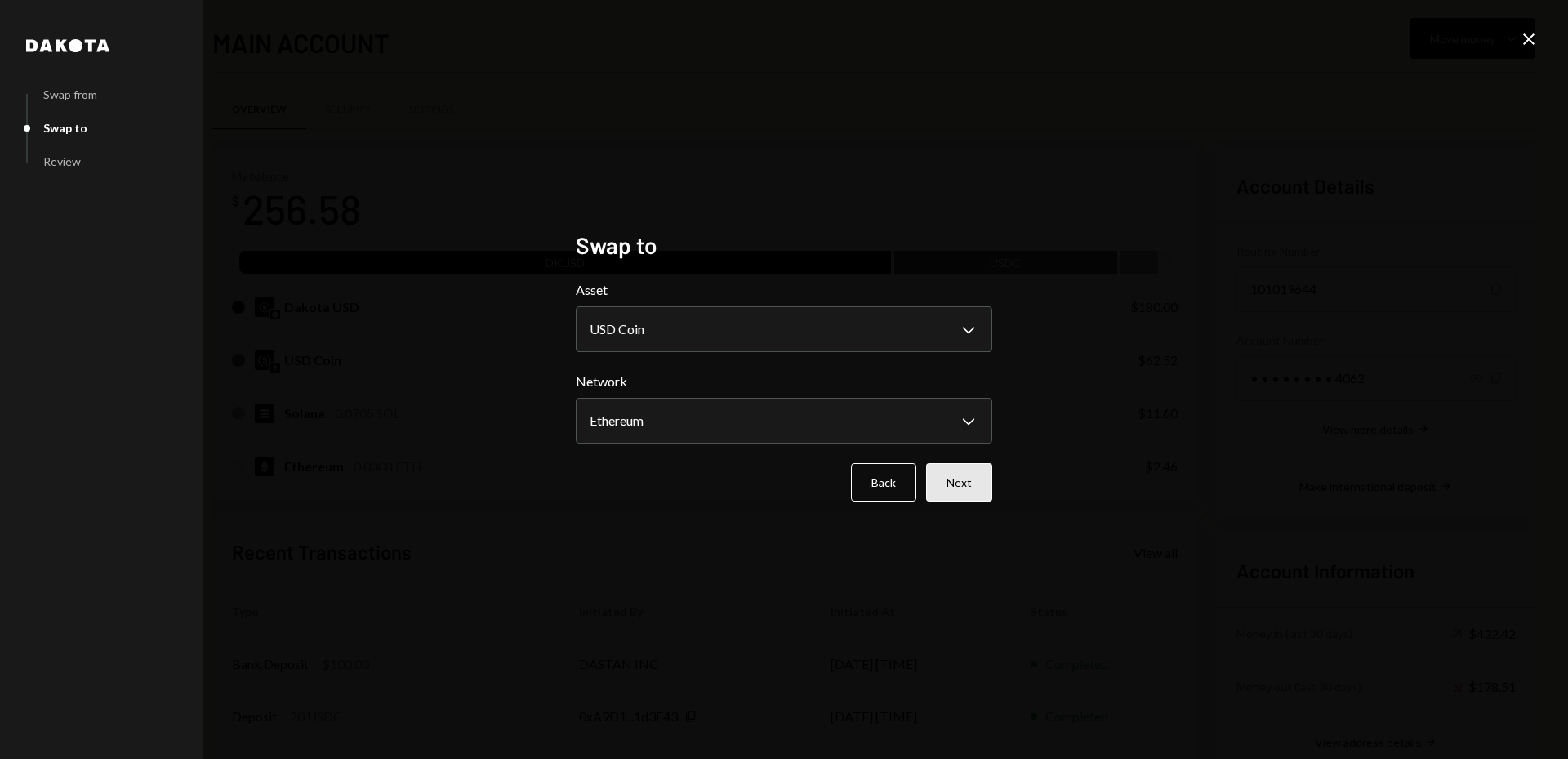 click on "Next" at bounding box center (959, 482) 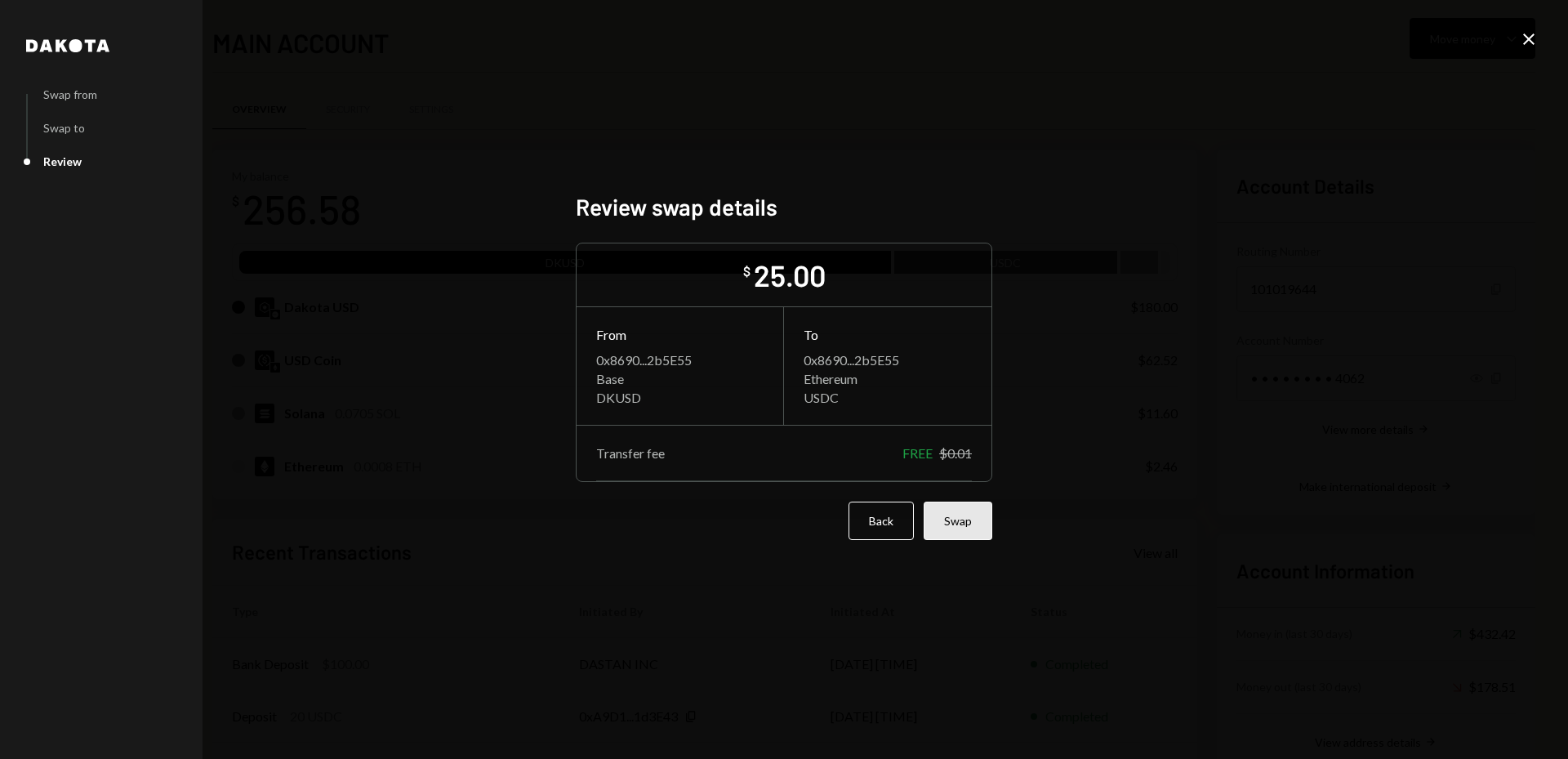 click on "Swap" at bounding box center [958, 520] 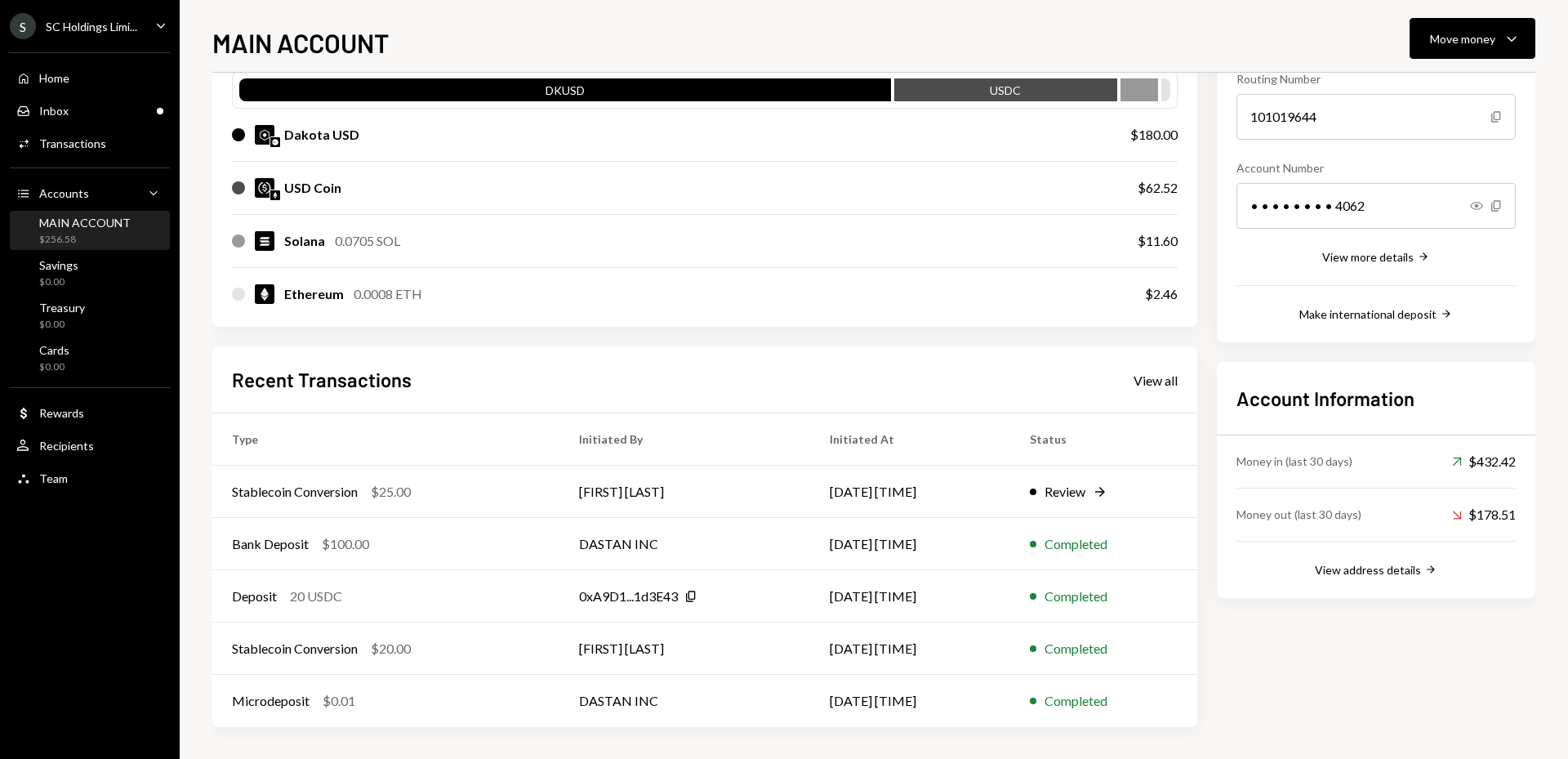 scroll, scrollTop: 173, scrollLeft: 0, axis: vertical 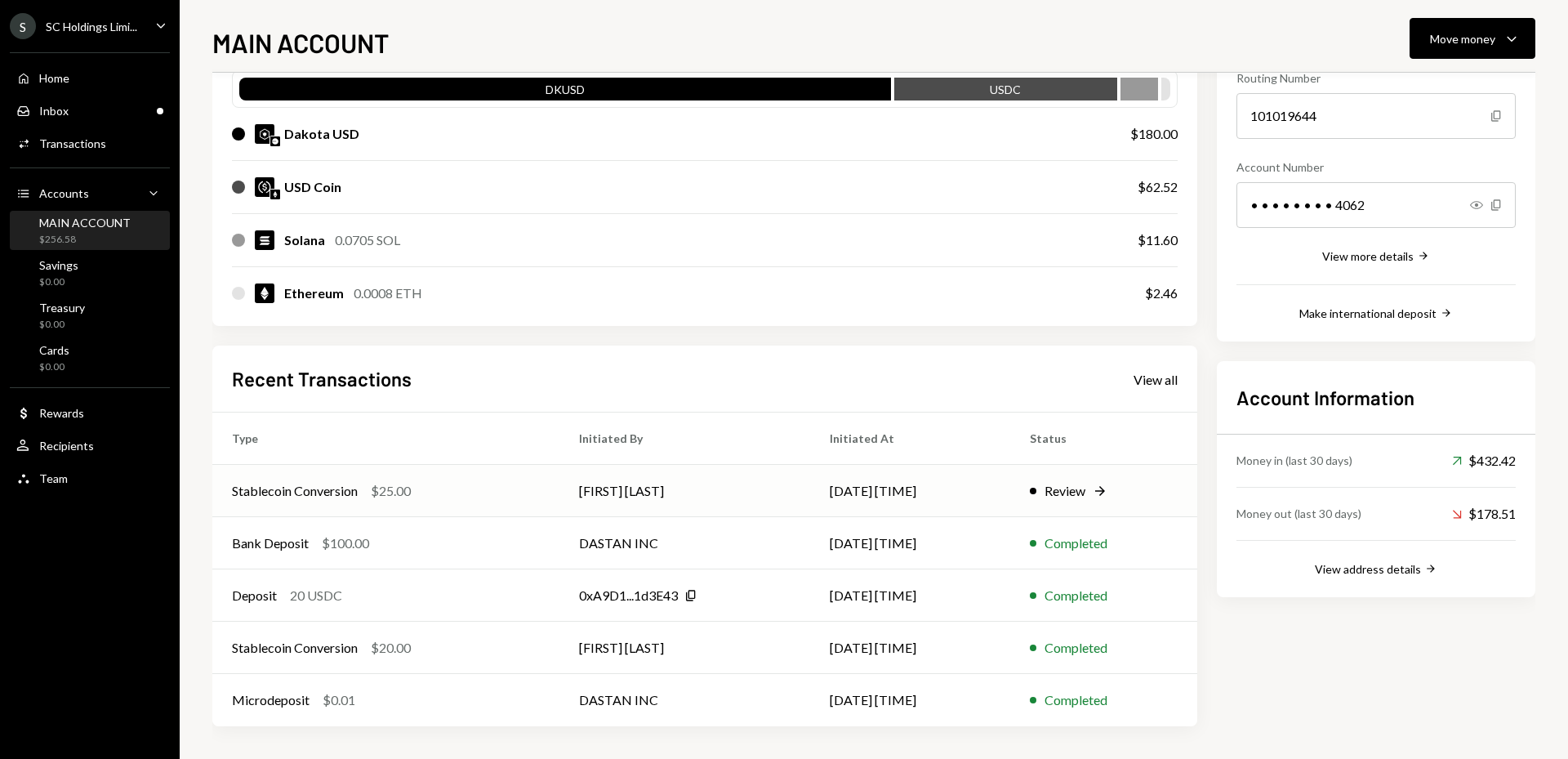 click on "Review" at bounding box center [1065, 491] 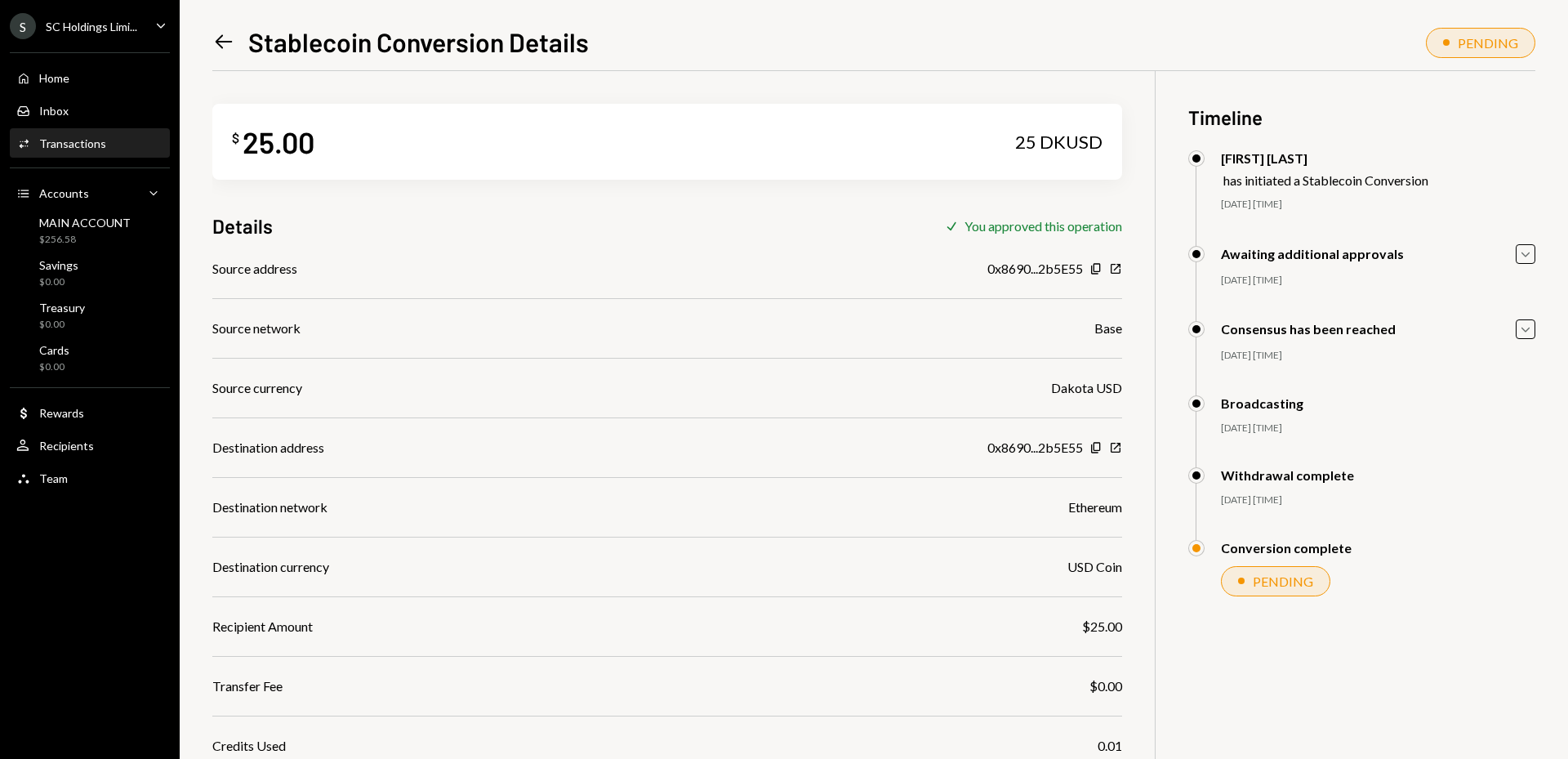 click on "Left Arrow" 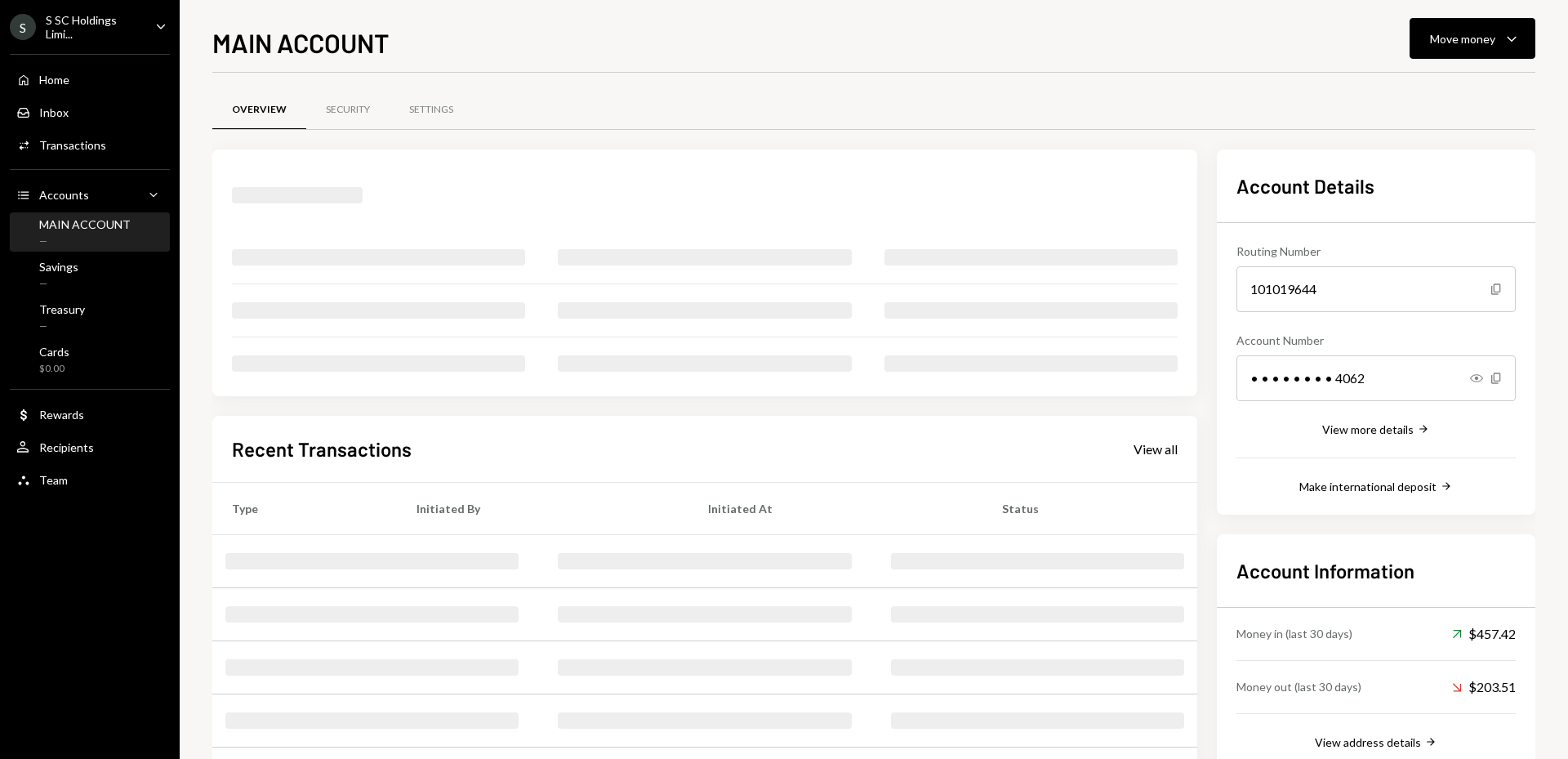 scroll, scrollTop: 0, scrollLeft: 0, axis: both 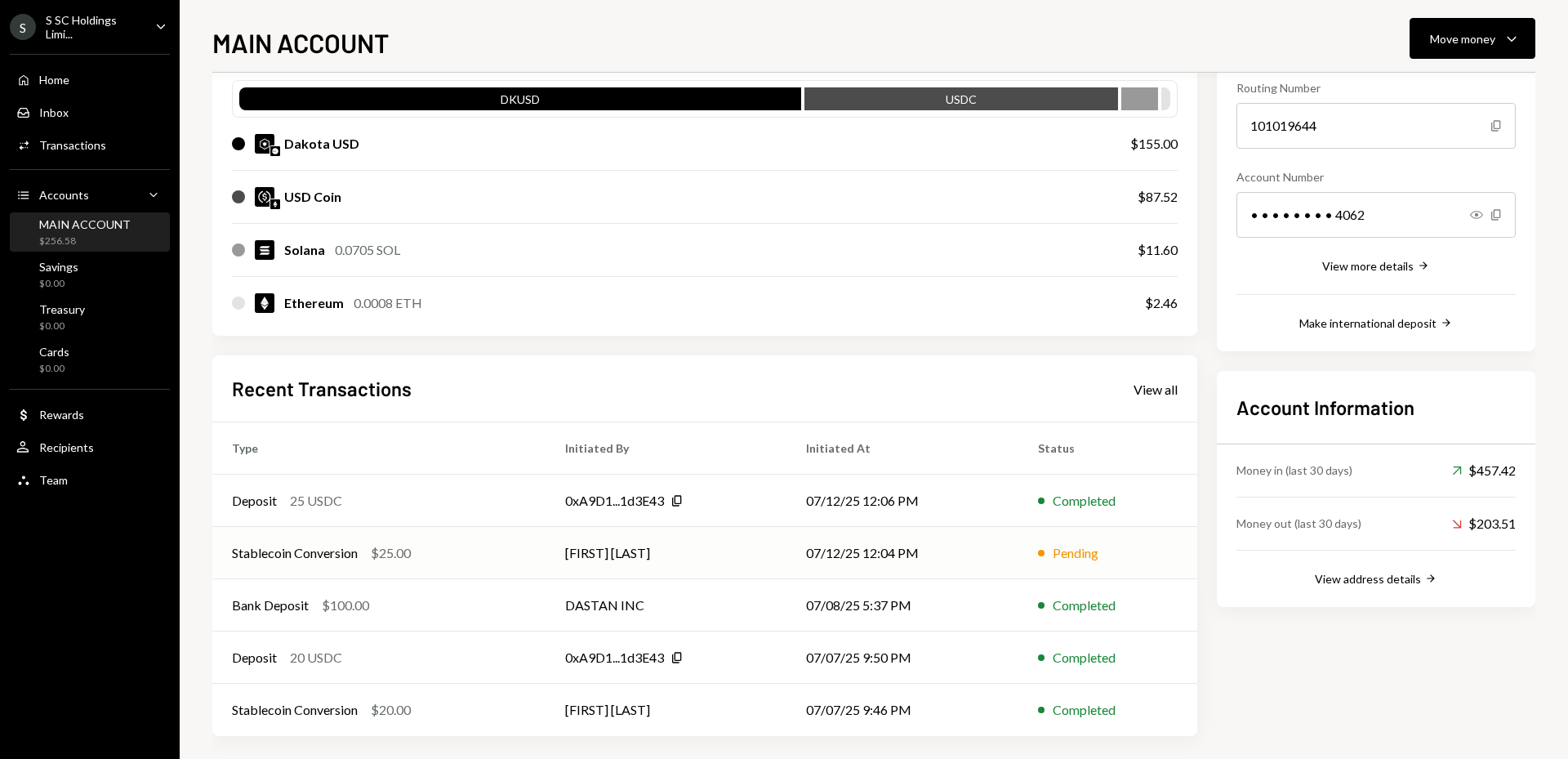 click on "Stablecoin Conversion" at bounding box center (295, 553) 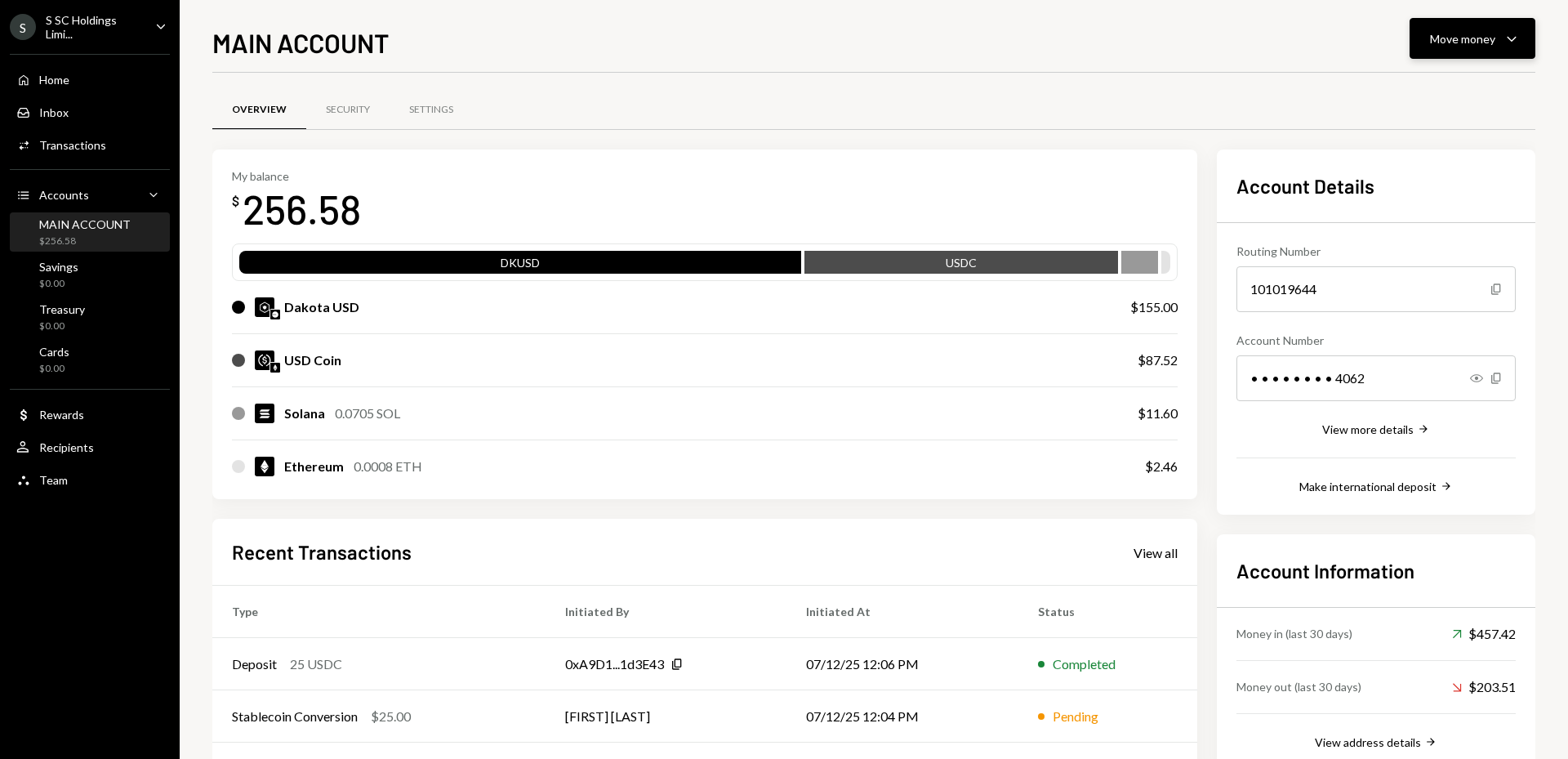 click on "Move money Caret Down" at bounding box center [1472, 38] 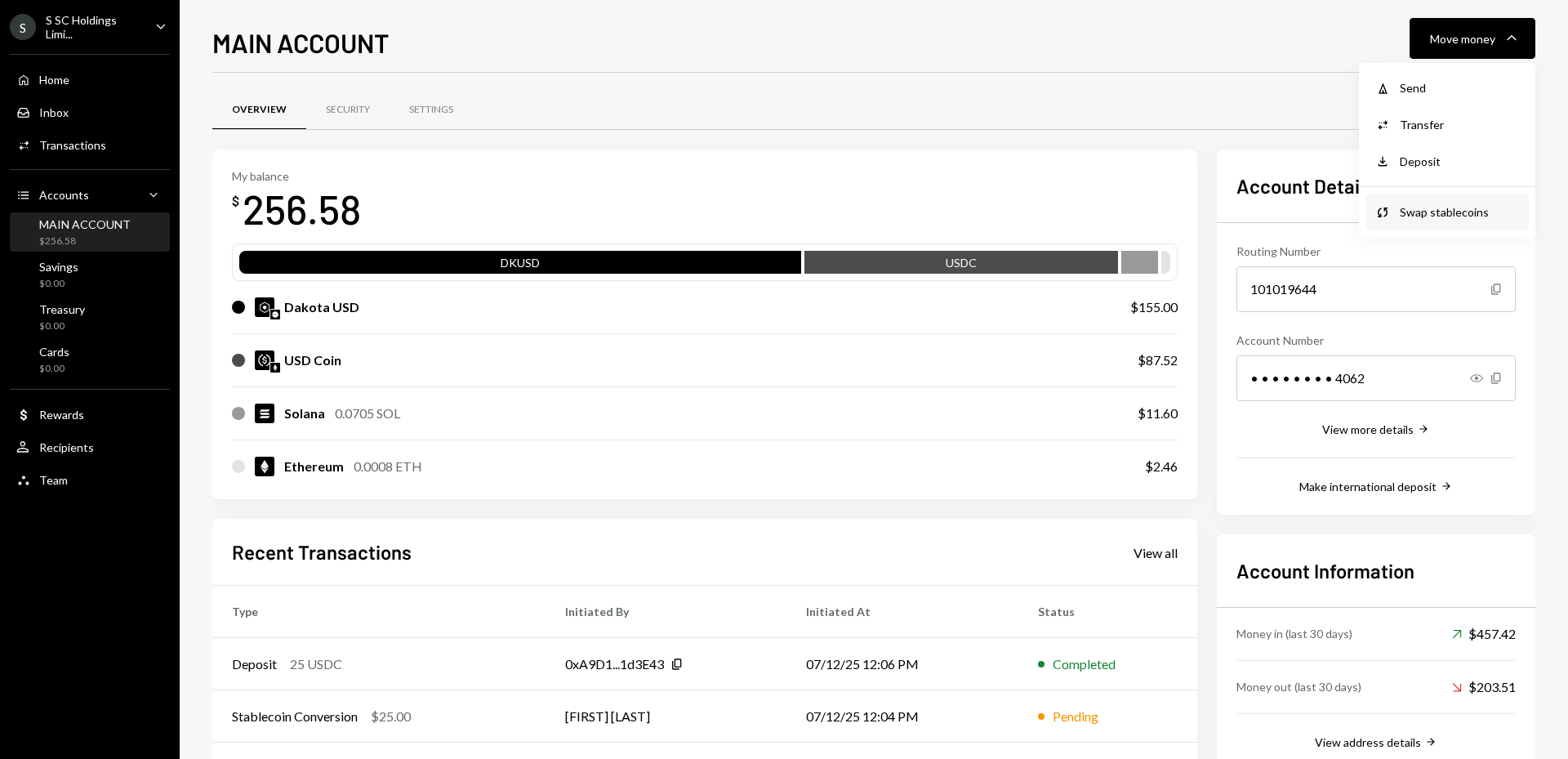 click on "Swap stablecoins" at bounding box center [1459, 212] 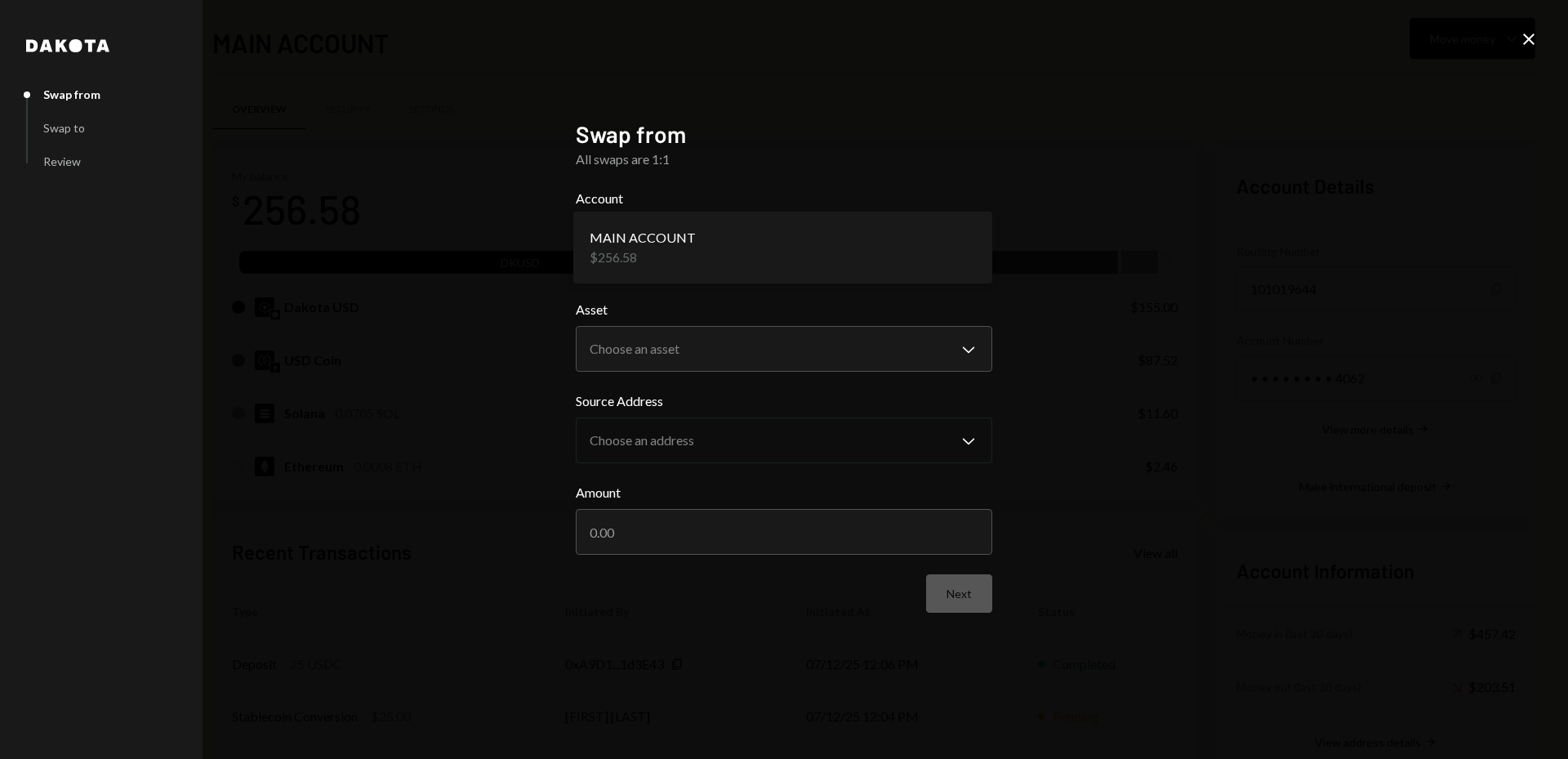 click on "S SC Holdings Limi... Caret Down Home Home Inbox Inbox Activities Transactions Accounts Accounts Caret Down MAIN ACCOUNT $256.58 Savings $0.00 Treasury $0.00 Cards $0.00 Dollar Rewards User Recipients Team Team MAIN ACCOUNT Move money Caret Down Overview Security Settings My balance $ 256.58 DKUSD USDC Dakota USD $155.00 USD Coin $87.52 Solana 0.0705  SOL $11.60 Ethereum 0.0008  ETH $2.46 Recent Transactions View all Type Initiated By Initiated At Status Deposit 25  USDC 0xA9D1...1d3E43 Copy 07/12/25 12:06 PM Completed Stablecoin Conversion $25.00 Richard Simms 07/12/25 12:04 PM Pending Bank Deposit $100.00 DASTAN INC 07/08/25 5:37 PM Completed Deposit 20  USDC 0xA9D1...1d3E43 Copy 07/07/25 9:50 PM Completed Stablecoin Conversion $20.00 Richard Simms 07/07/25 9:46 PM Completed Account Details Routing Number 101019644 Copy Account Number • • • • • • • •  4062 Show Copy View more details Right Arrow Make international deposit Right Arrow Account Information Money in (last 30 days) Up Right Arrow" at bounding box center [784, 379] 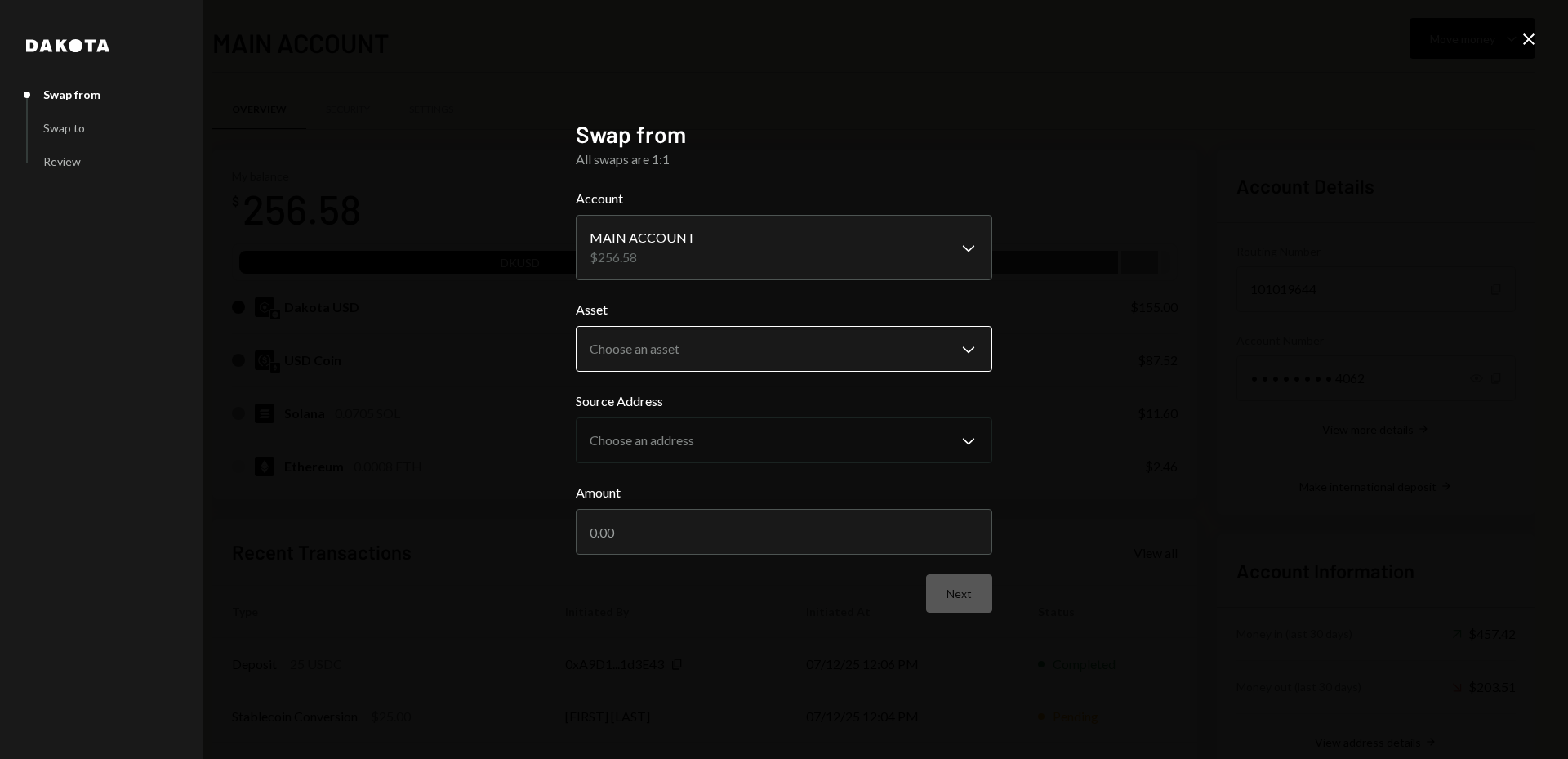 click on "S SC Holdings Limi... Caret Down Home Home Inbox Inbox Activities Transactions Accounts Accounts Caret Down MAIN ACCOUNT $256.58 Savings $0.00 Treasury $0.00 Cards $0.00 Dollar Rewards User Recipients Team Team MAIN ACCOUNT Move money Caret Down Overview Security Settings My balance $ 256.58 DKUSD USDC Dakota USD $155.00 USD Coin $87.52 Solana 0.0705  SOL $11.60 Ethereum 0.0008  ETH $2.46 Recent Transactions View all Type Initiated By Initiated At Status Deposit 25  USDC 0xA9D1...1d3E43 Copy 07/12/25 12:06 PM Completed Stablecoin Conversion $25.00 Richard Simms 07/12/25 12:04 PM Pending Bank Deposit $100.00 DASTAN INC 07/08/25 5:37 PM Completed Deposit 20  USDC 0xA9D1...1d3E43 Copy 07/07/25 9:50 PM Completed Stablecoin Conversion $20.00 Richard Simms 07/07/25 9:46 PM Completed Account Details Routing Number 101019644 Copy Account Number • • • • • • • •  4062 Show Copy View more details Right Arrow Make international deposit Right Arrow Account Information Money in (last 30 days) Up Right Arrow" at bounding box center [784, 379] 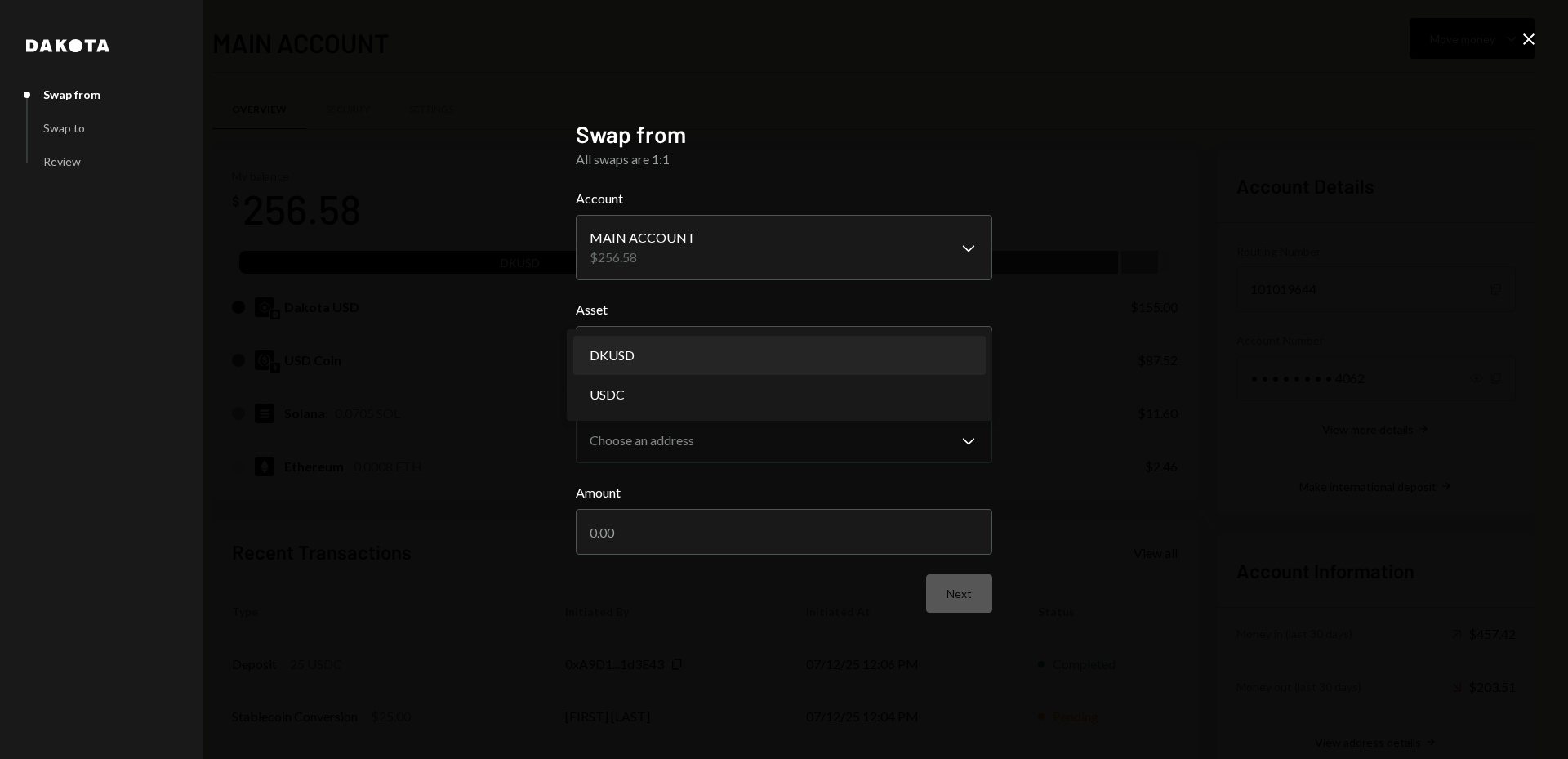select on "*****" 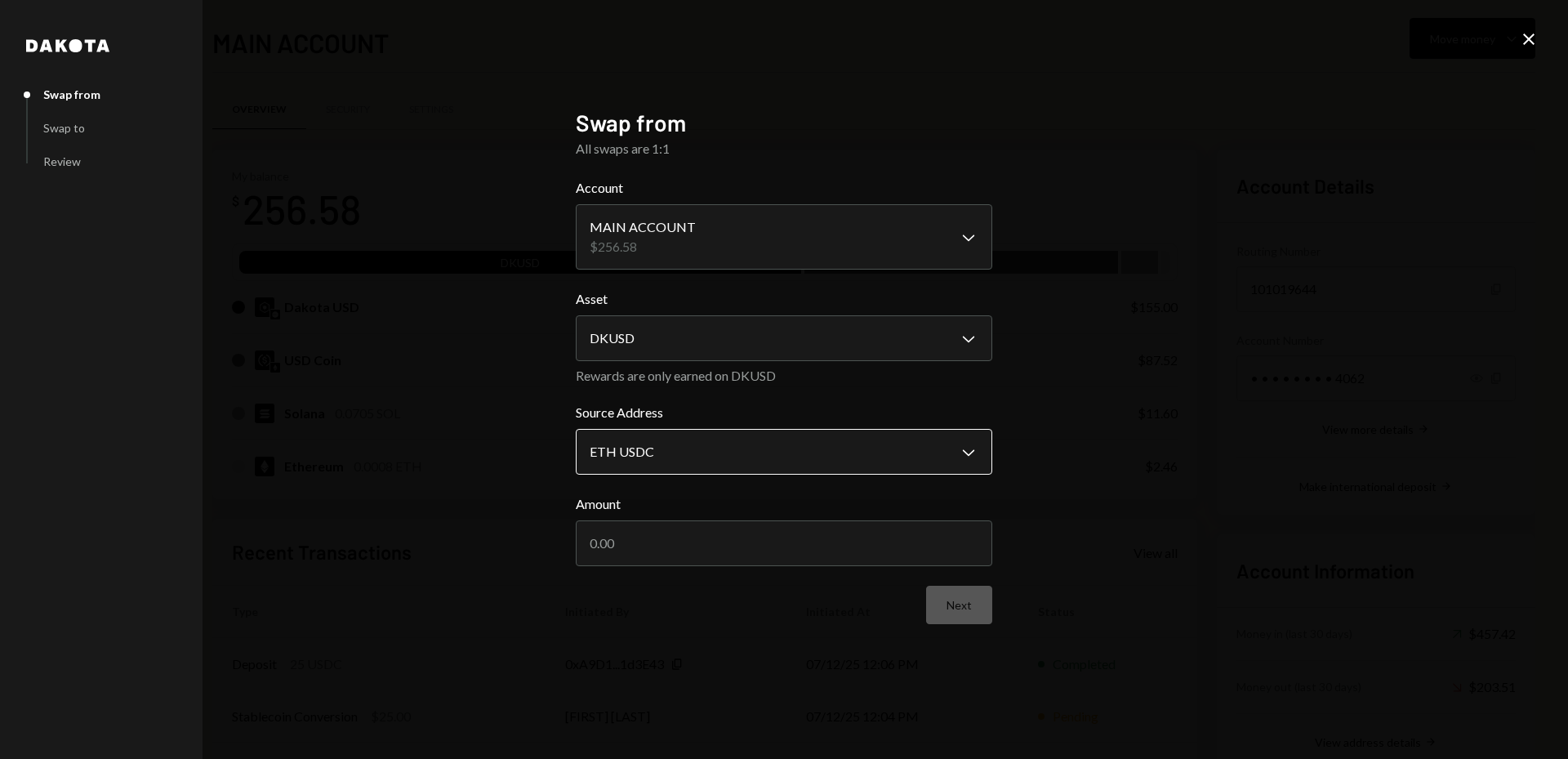 click on "S SC Holdings Limi... Caret Down Home Home Inbox Inbox Activities Transactions Accounts Accounts Caret Down MAIN ACCOUNT $256.58 Savings $0.00 Treasury $0.00 Cards $0.00 Dollar Rewards User Recipients Team Team MAIN ACCOUNT Move money Caret Down Overview Security Settings My balance $ 256.58 DKUSD USDC Dakota USD $155.00 USD Coin $87.52 Solana 0.0705  SOL $11.60 Ethereum 0.0008  ETH $2.46 Recent Transactions View all Type Initiated By Initiated At Status Deposit 25  USDC 0xA9D1...1d3E43 Copy 07/12/25 12:06 PM Completed Stablecoin Conversion $25.00 Richard Simms 07/12/25 12:04 PM Pending Bank Deposit $100.00 DASTAN INC 07/08/25 5:37 PM Completed Deposit 20  USDC 0xA9D1...1d3E43 Copy 07/07/25 9:50 PM Completed Stablecoin Conversion $20.00 Richard Simms 07/07/25 9:46 PM Completed Account Details Routing Number 101019644 Copy Account Number • • • • • • • •  4062 Show Copy View more details Right Arrow Make international deposit Right Arrow Account Information Money in (last 30 days) Up Right Arrow" at bounding box center (784, 379) 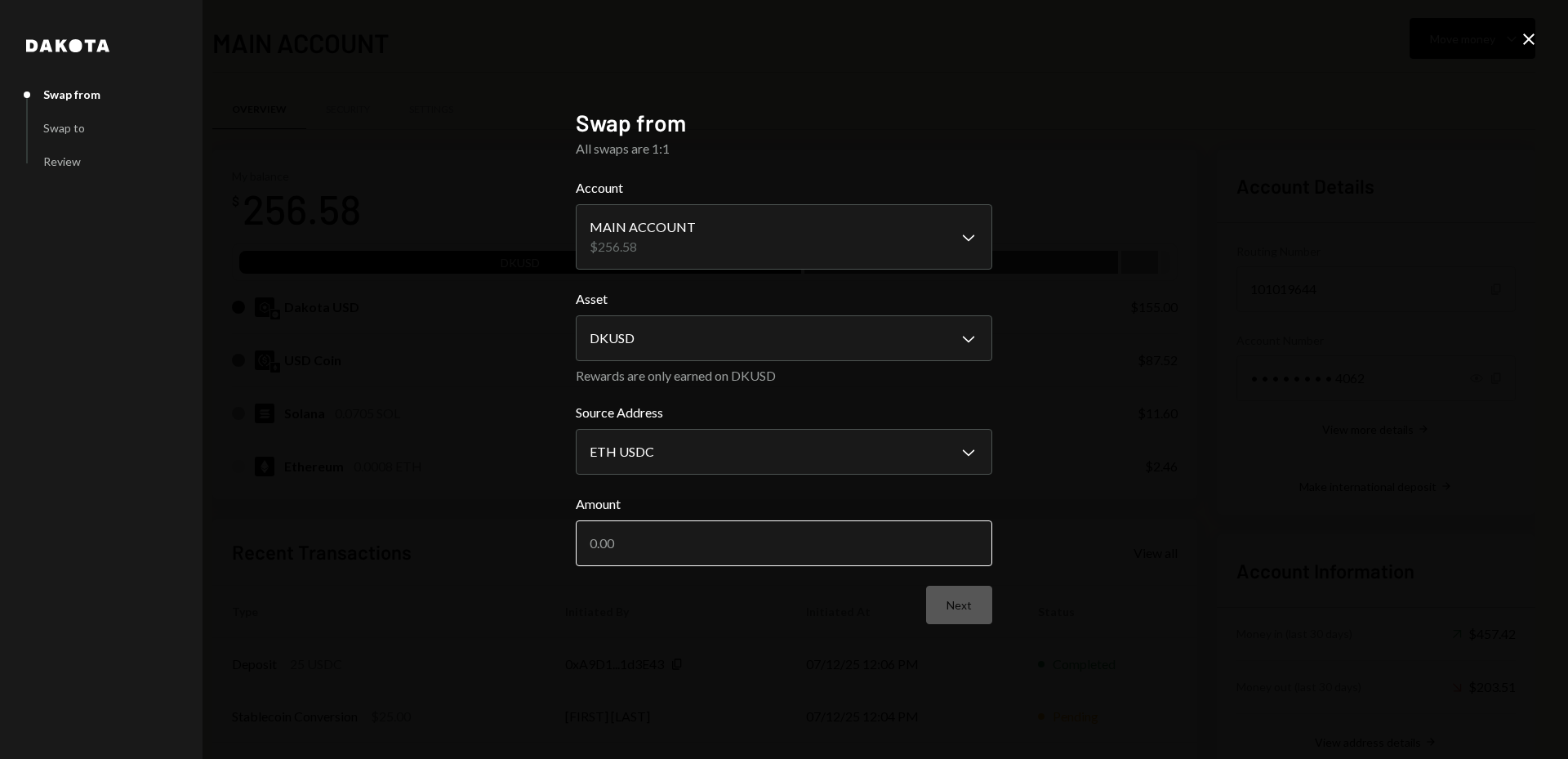 click on "Amount" at bounding box center (784, 543) 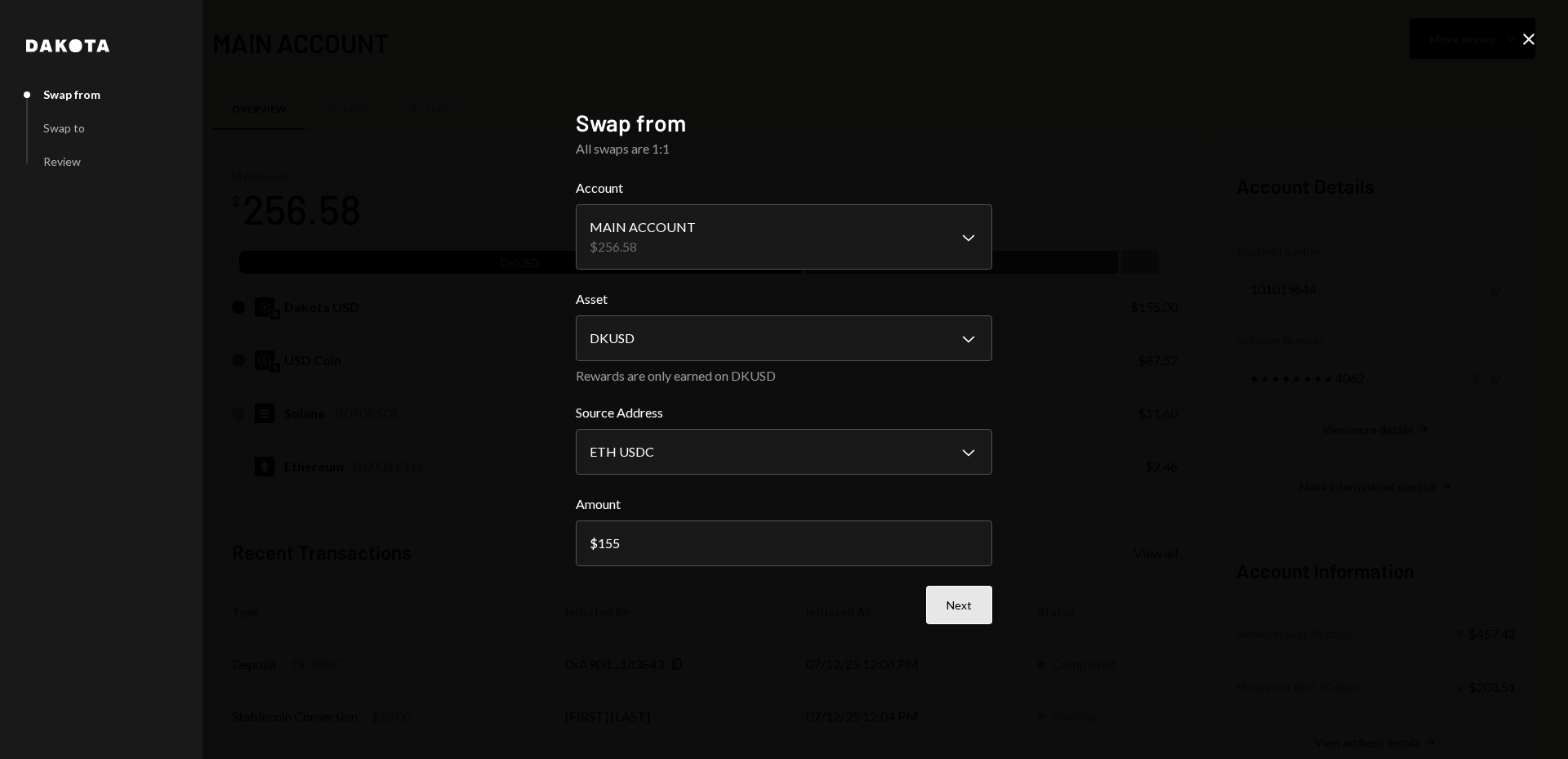 type on "155" 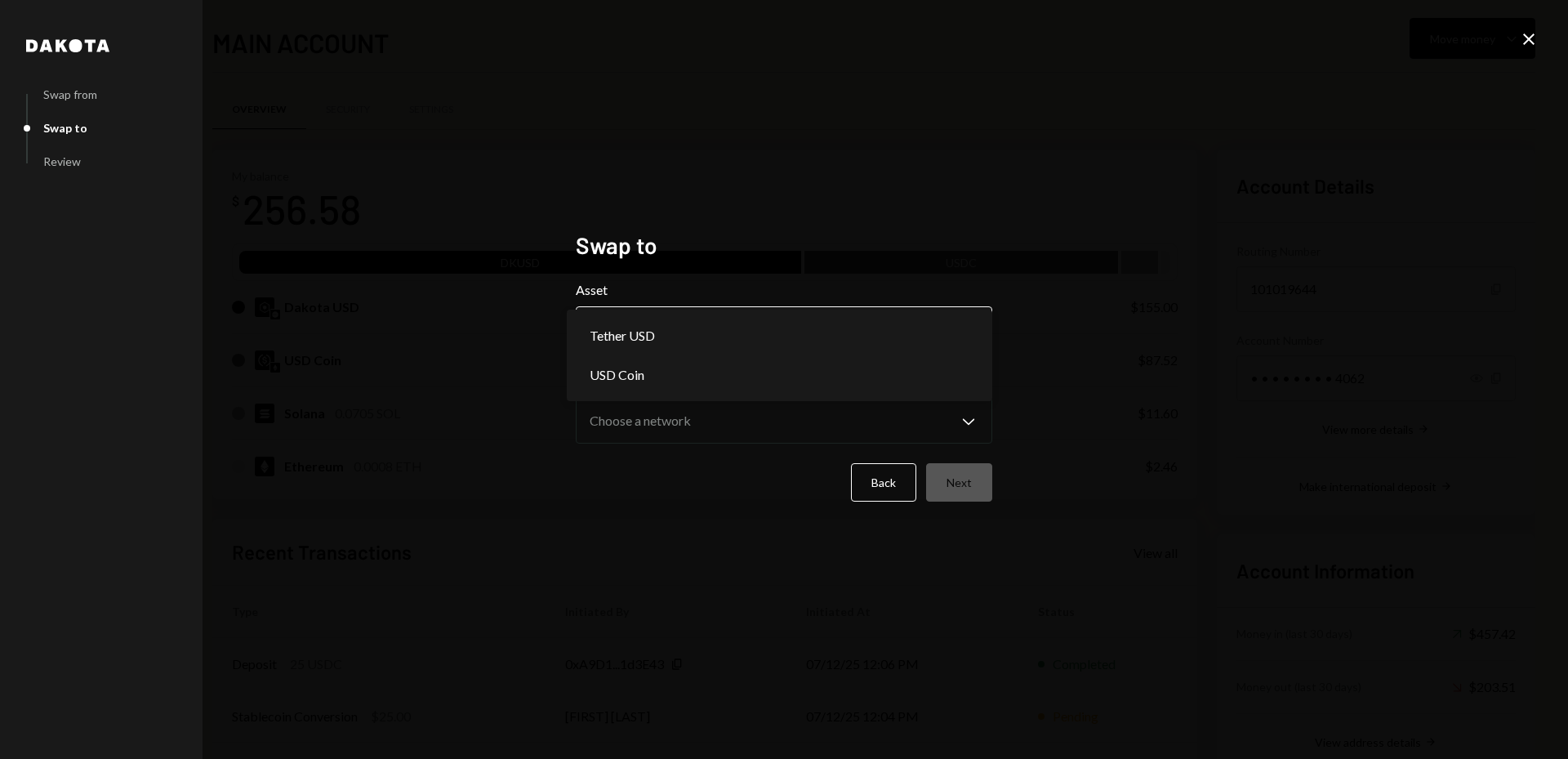 click on "S SC Holdings Limi... Caret Down Home Home Inbox Inbox Activities Transactions Accounts Accounts Caret Down MAIN ACCOUNT $256.58 Savings $0.00 Treasury $0.00 Cards $0.00 Dollar Rewards User Recipients Team Team MAIN ACCOUNT Move money Caret Down Overview Security Settings My balance $ 256.58 DKUSD USDC Dakota USD $155.00 USD Coin $87.52 Solana 0.0705  SOL $11.60 Ethereum 0.0008  ETH $2.46 Recent Transactions View all Type Initiated By Initiated At Status Deposit 25  USDC 0xA9D1...1d3E43 Copy 07/12/25 12:06 PM Completed Stablecoin Conversion $25.00 Richard Simms 07/12/25 12:04 PM Pending Bank Deposit $100.00 DASTAN INC 07/08/25 5:37 PM Completed Deposit 20  USDC 0xA9D1...1d3E43 Copy 07/07/25 9:50 PM Completed Stablecoin Conversion $20.00 Richard Simms 07/07/25 9:46 PM Completed Account Details Routing Number 101019644 Copy Account Number • • • • • • • •  4062 Show Copy View more details Right Arrow Make international deposit Right Arrow Account Information Money in (last 30 days) Up Right Arrow" at bounding box center [784, 379] 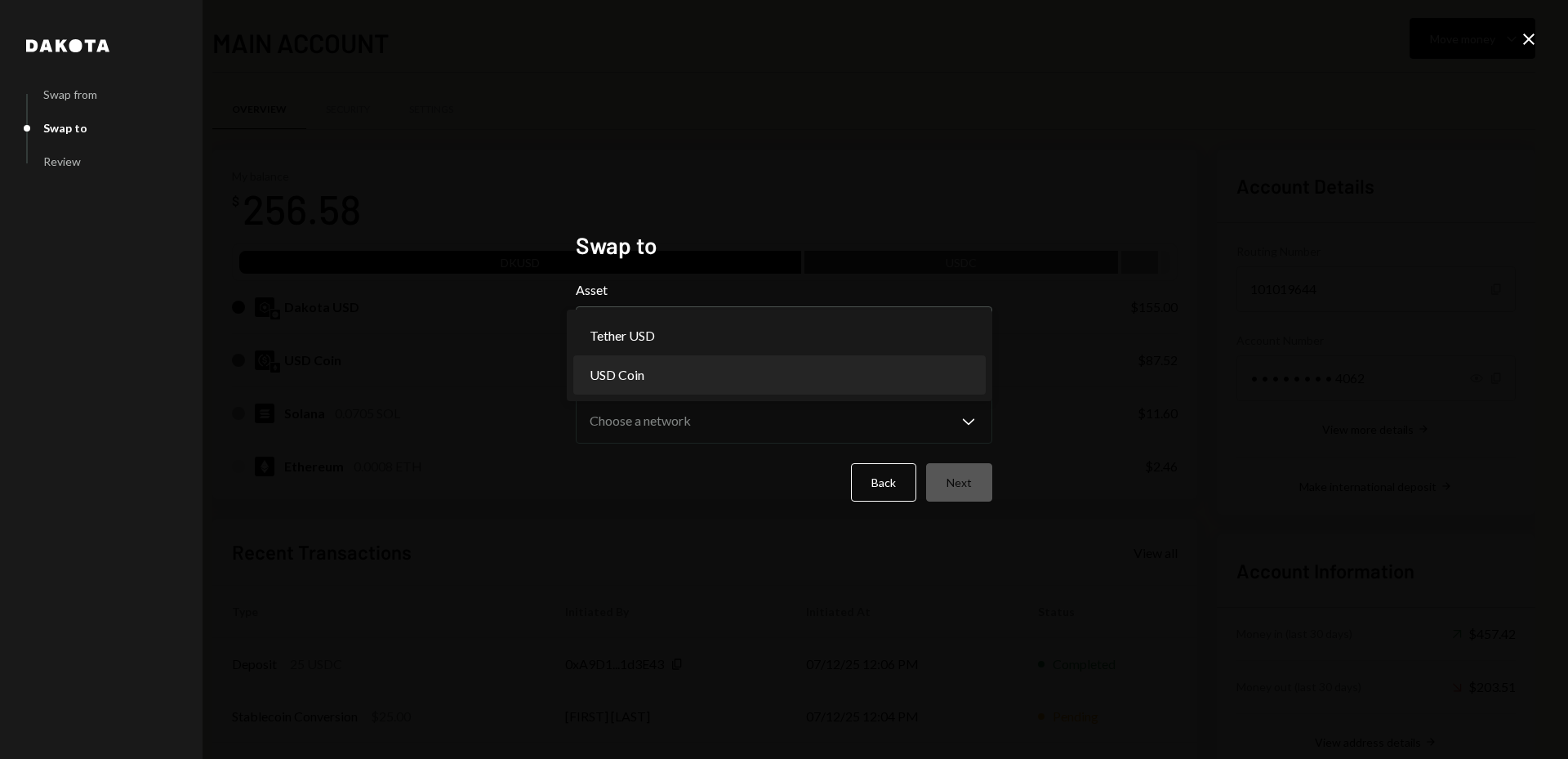 select on "****" 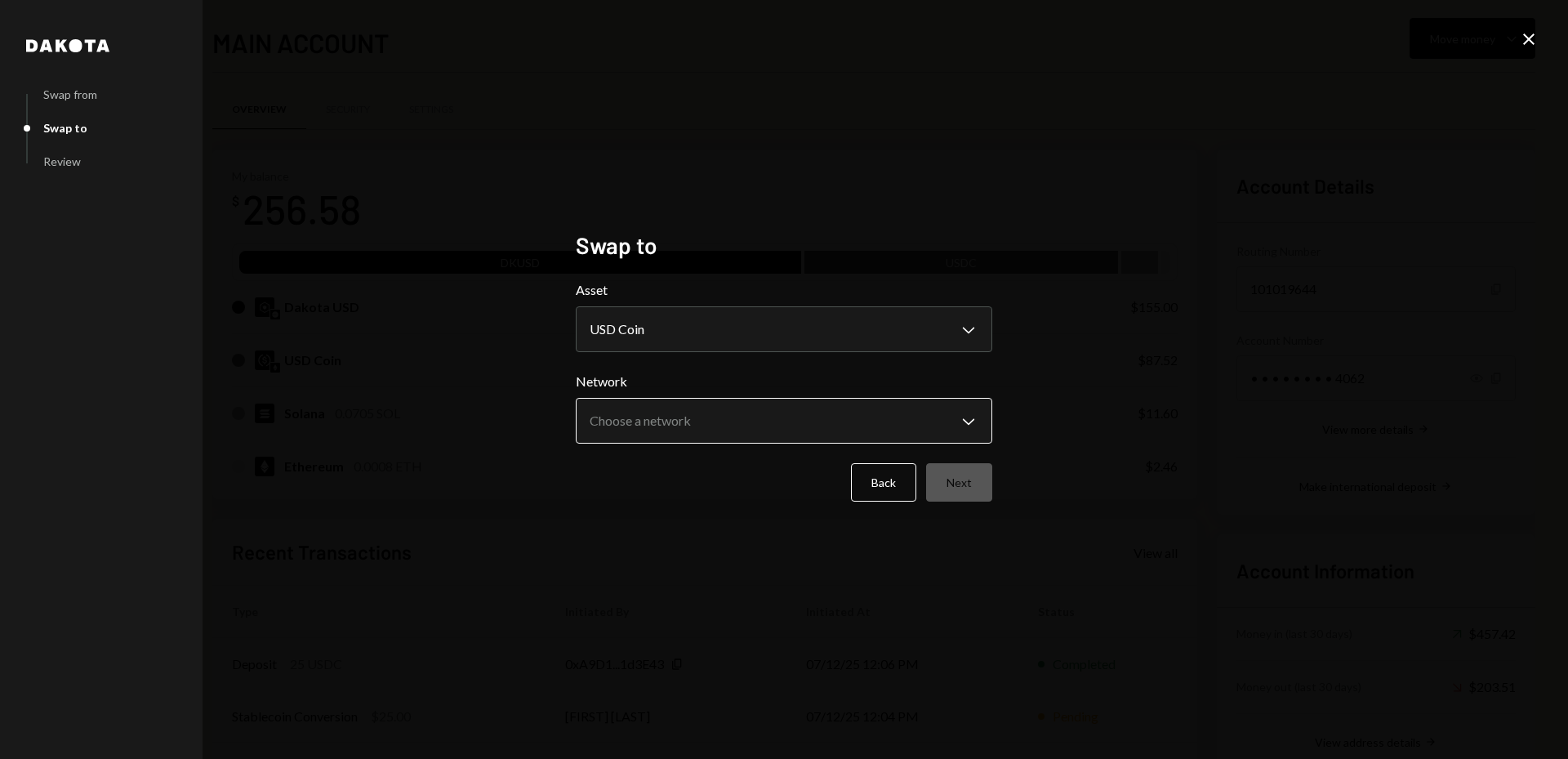 click on "S SC Holdings Limi... Caret Down Home Home Inbox Inbox Activities Transactions Accounts Accounts Caret Down MAIN ACCOUNT $256.58 Savings $0.00 Treasury $0.00 Cards $0.00 Dollar Rewards User Recipients Team Team MAIN ACCOUNT Move money Caret Down Overview Security Settings My balance $ 256.58 DKUSD USDC Dakota USD $155.00 USD Coin $87.52 Solana 0.0705  SOL $11.60 Ethereum 0.0008  ETH $2.46 Recent Transactions View all Type Initiated By Initiated At Status Deposit 25  USDC 0xA9D1...1d3E43 Copy 07/12/25 12:06 PM Completed Stablecoin Conversion $25.00 Richard Simms 07/12/25 12:04 PM Pending Bank Deposit $100.00 DASTAN INC 07/08/25 5:37 PM Completed Deposit 20  USDC 0xA9D1...1d3E43 Copy 07/07/25 9:50 PM Completed Stablecoin Conversion $20.00 Richard Simms 07/07/25 9:46 PM Completed Account Details Routing Number 101019644 Copy Account Number • • • • • • • •  4062 Show Copy View more details Right Arrow Make international deposit Right Arrow Account Information Money in (last 30 days) Up Right Arrow" at bounding box center [784, 379] 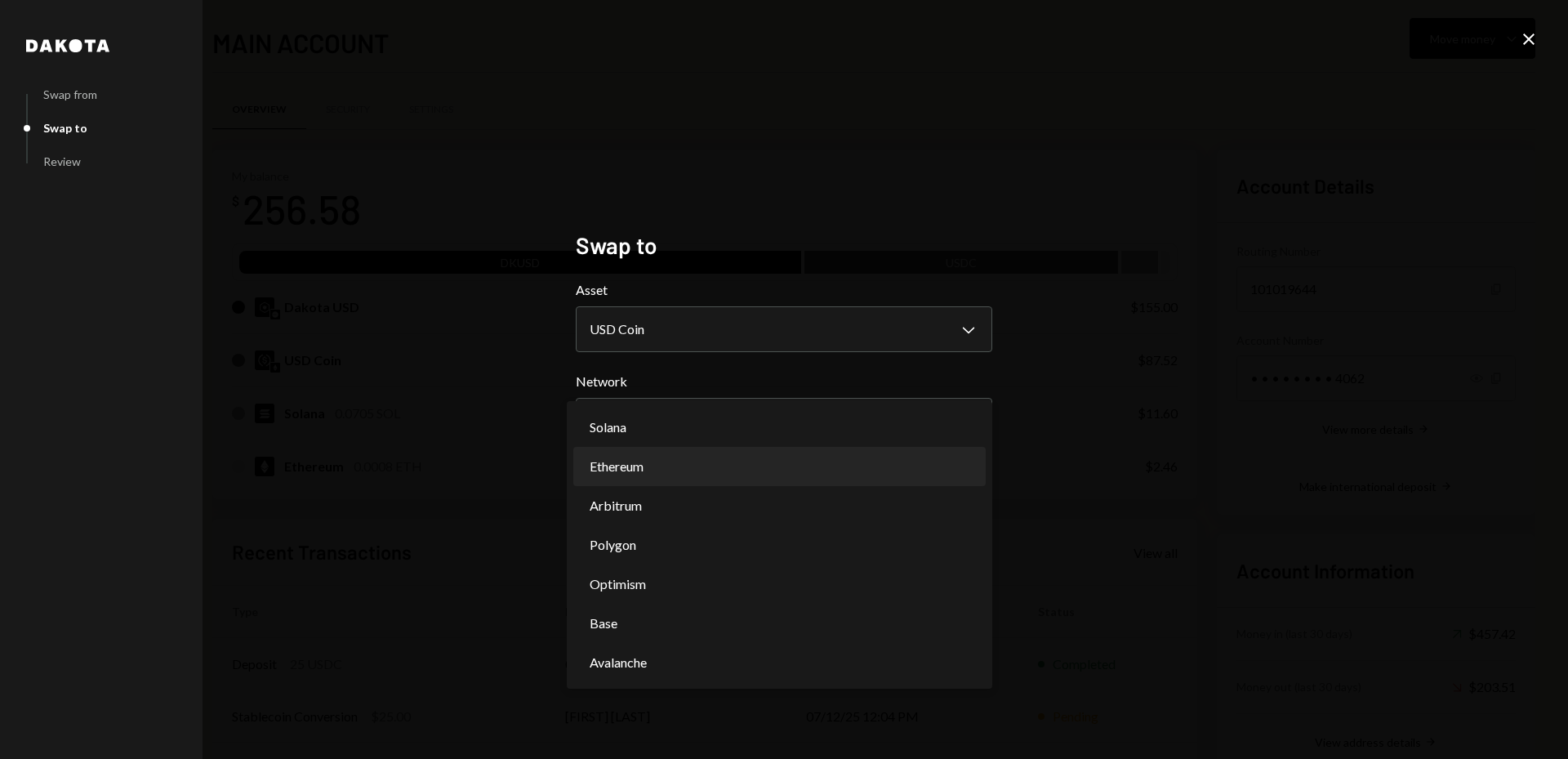 select on "**********" 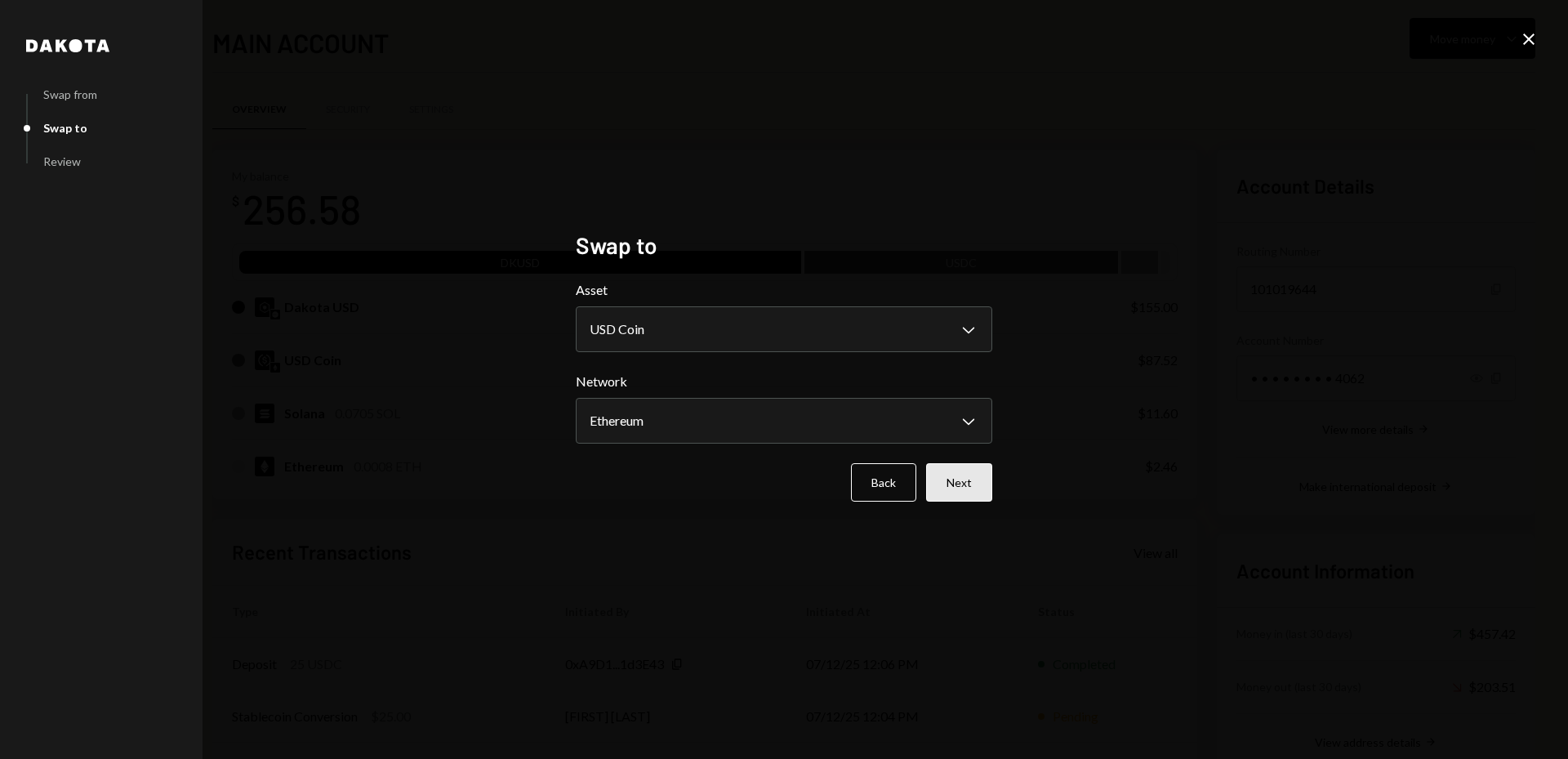 click on "Next" at bounding box center [959, 482] 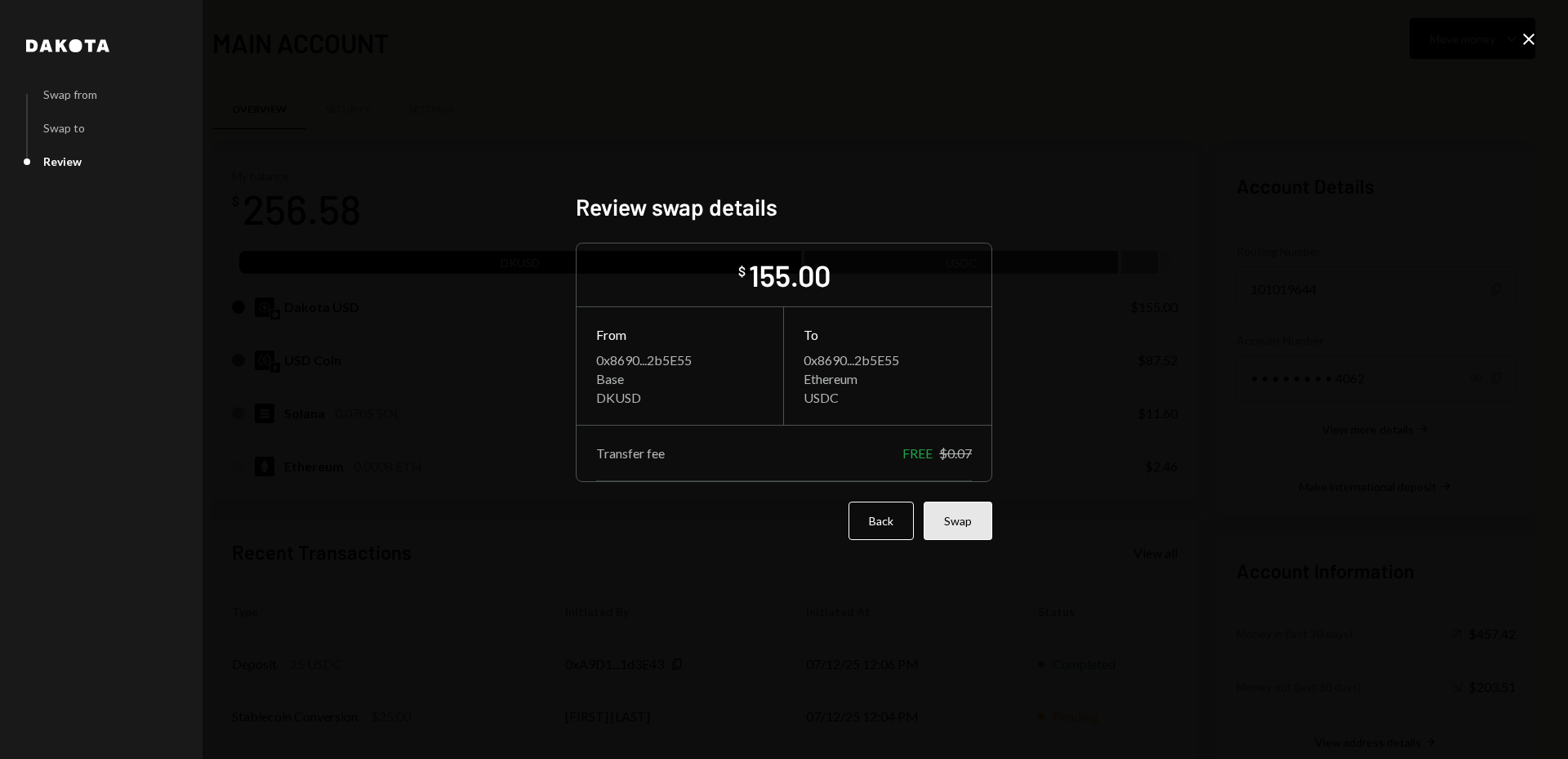 click on "Swap" at bounding box center [958, 520] 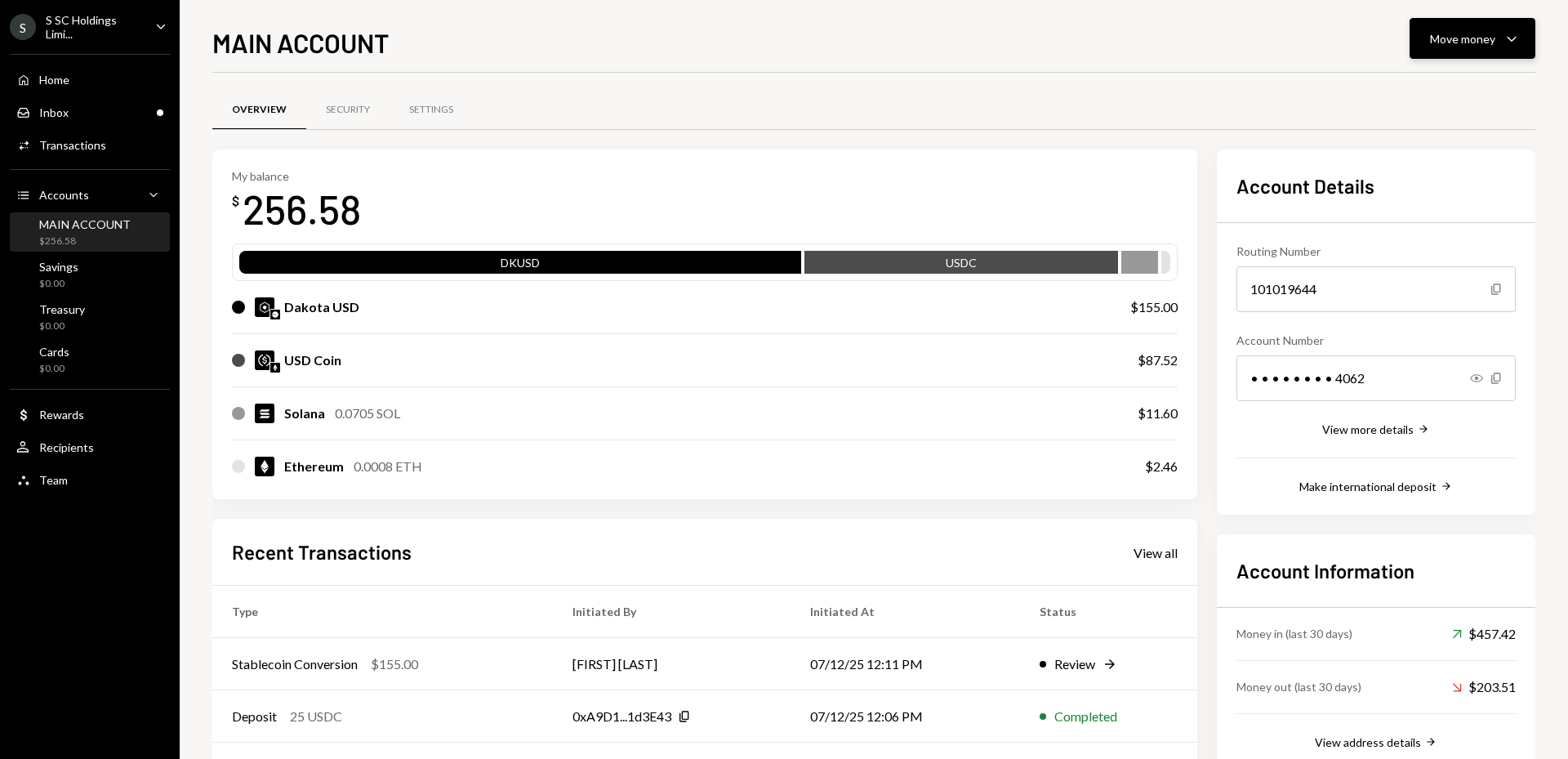 click on "Move money Caret Down" at bounding box center (1472, 38) 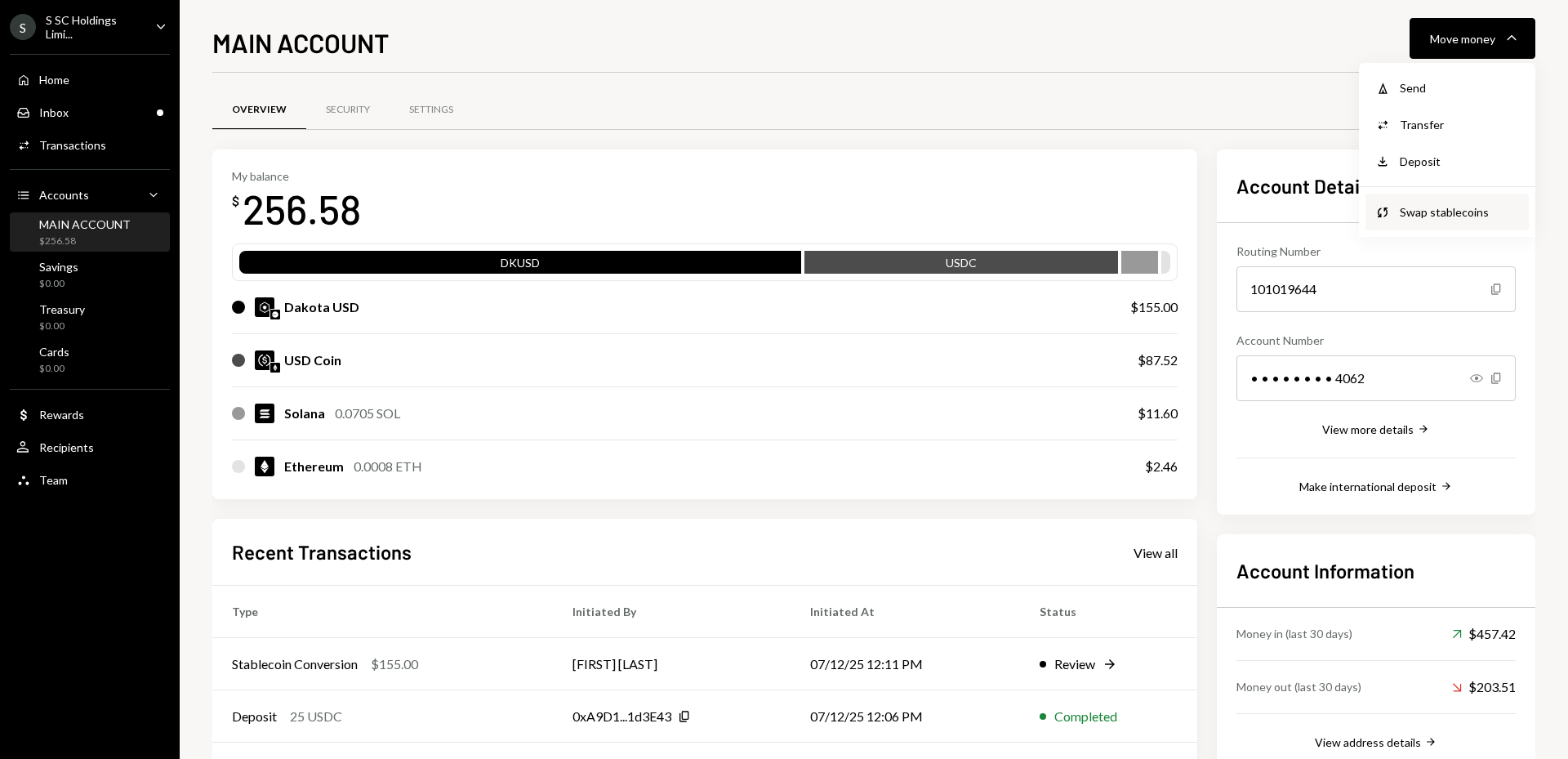 click on "Swap stablecoins" at bounding box center (1459, 212) 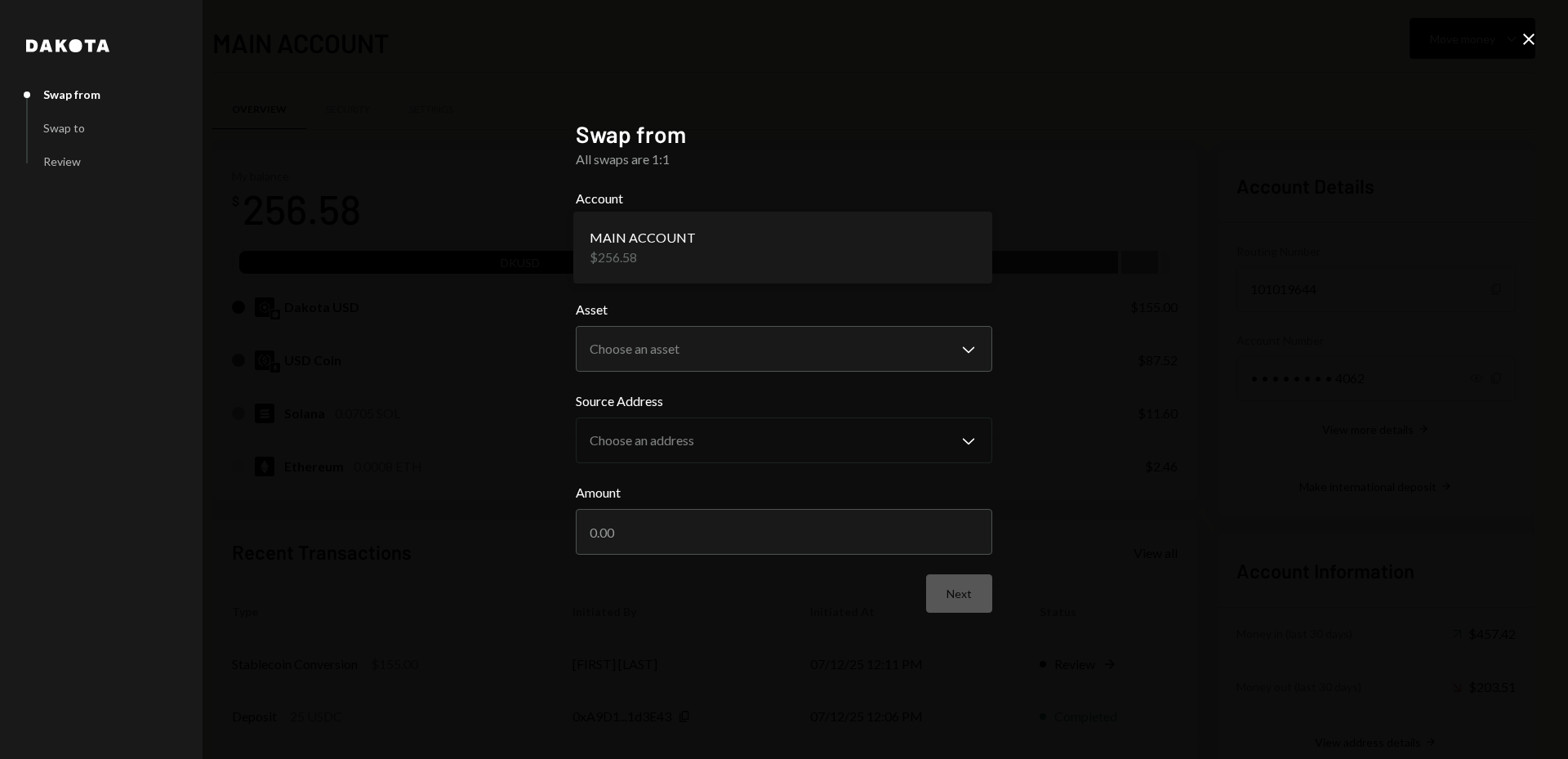 click on "S SC Holdings Limi... Caret Down Home Home Inbox Inbox Activities Transactions Accounts Accounts Caret Down MAIN ACCOUNT $256.58 Savings $0.00 Treasury $0.00 Cards $0.00 Dollar Rewards User Recipients Team Team MAIN ACCOUNT Move money Caret Down Overview Security Settings My balance $ 256.58 DKUSD USDC Dakota USD $155.00 USD Coin $87.52 Solana 0.0705  SOL $11.60 Ethereum 0.0008  ETH $2.46 Recent Transactions View all Type Initiated By Initiated At Status Stablecoin Conversion $155.00 Richard Simms 07/12/25 12:11 PM Review Right Arrow Deposit 25  USDC 0xA9D1...1d3E43 Copy 07/12/25 12:06 PM Completed Stablecoin Conversion $25.00 Richard Simms 07/12/25 12:04 PM Pending Bank Deposit $100.00 DASTAN INC 07/08/25 5:37 PM Completed Deposit 20  USDC 0xA9D1...1d3E43 Copy 07/07/25 9:50 PM Completed Account Details Routing Number 101019644 Copy Account Number • • • • • • • •  4062 Show Copy View more details Right Arrow Make international deposit Right Arrow Account Information Money in (last 30 days)" at bounding box center [784, 379] 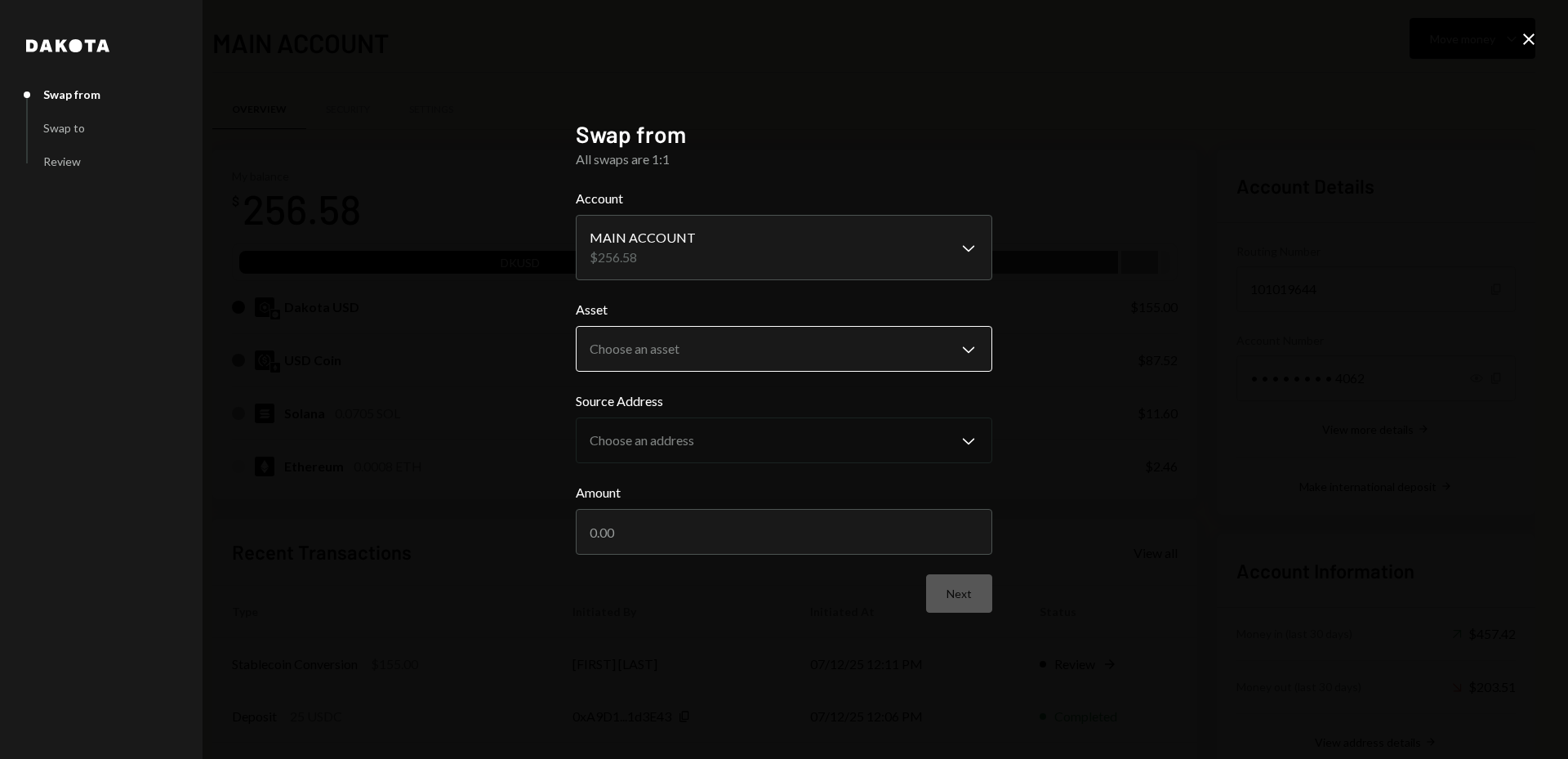 click on "S SC Holdings Limi... Caret Down Home Home Inbox Inbox Activities Transactions Accounts Accounts Caret Down MAIN ACCOUNT $256.58 Savings $0.00 Treasury $0.00 Cards $0.00 Dollar Rewards User Recipients Team Team MAIN ACCOUNT Move money Caret Down Overview Security Settings My balance $ 256.58 DKUSD USDC Dakota USD $155.00 USD Coin $87.52 Solana 0.0705  SOL $11.60 Ethereum 0.0008  ETH $2.46 Recent Transactions View all Type Initiated By Initiated At Status Stablecoin Conversion $155.00 Richard Simms 07/12/25 12:11 PM Review Right Arrow Deposit 25  USDC 0xA9D1...1d3E43 Copy 07/12/25 12:06 PM Completed Stablecoin Conversion $25.00 Richard Simms 07/12/25 12:04 PM Pending Bank Deposit $100.00 DASTAN INC 07/08/25 5:37 PM Completed Deposit 20  USDC 0xA9D1...1d3E43 Copy 07/07/25 9:50 PM Completed Account Details Routing Number 101019644 Copy Account Number • • • • • • • •  4062 Show Copy View more details Right Arrow Make international deposit Right Arrow Account Information Money in (last 30 days)" at bounding box center (784, 379) 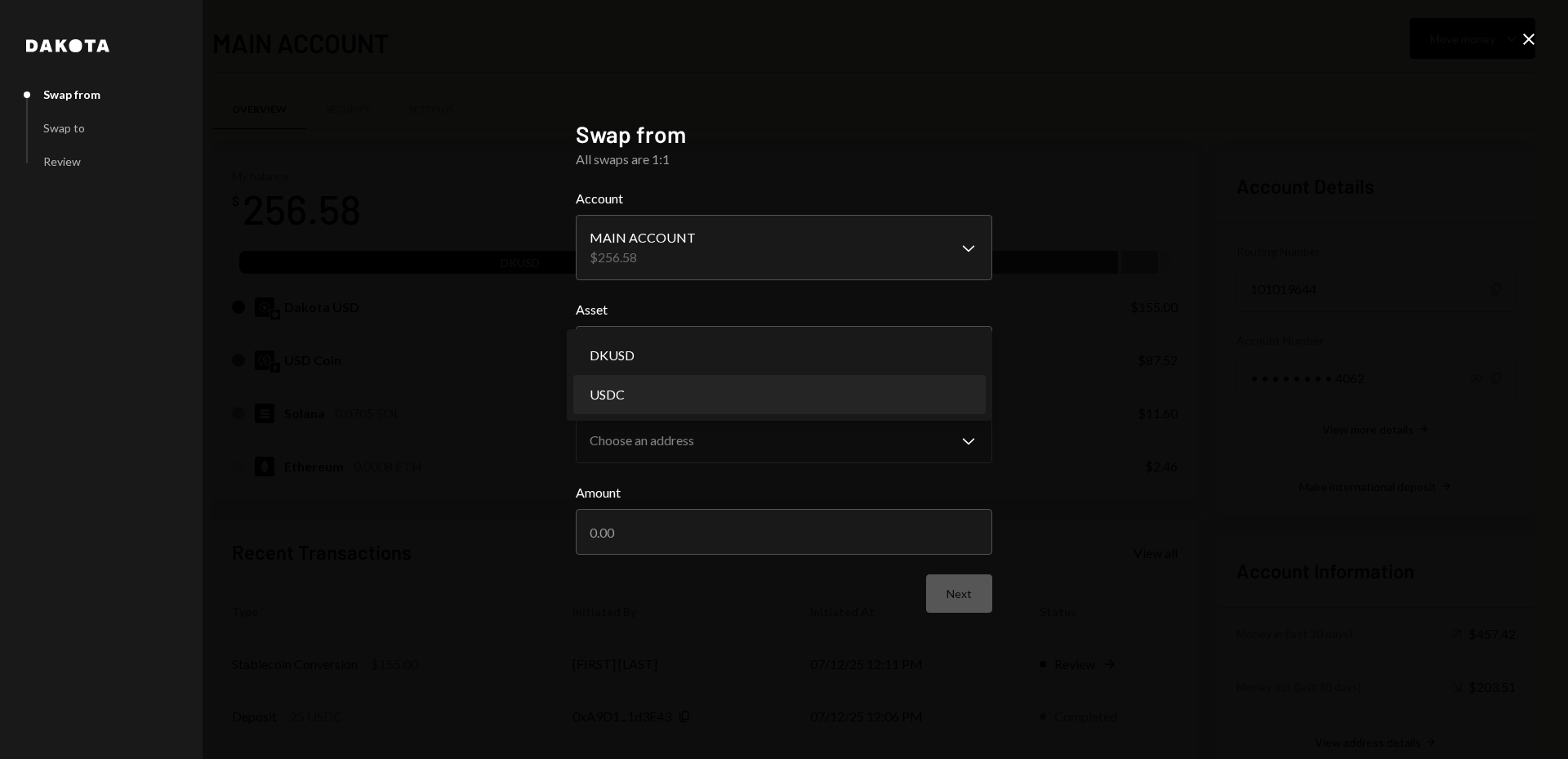 select on "****" 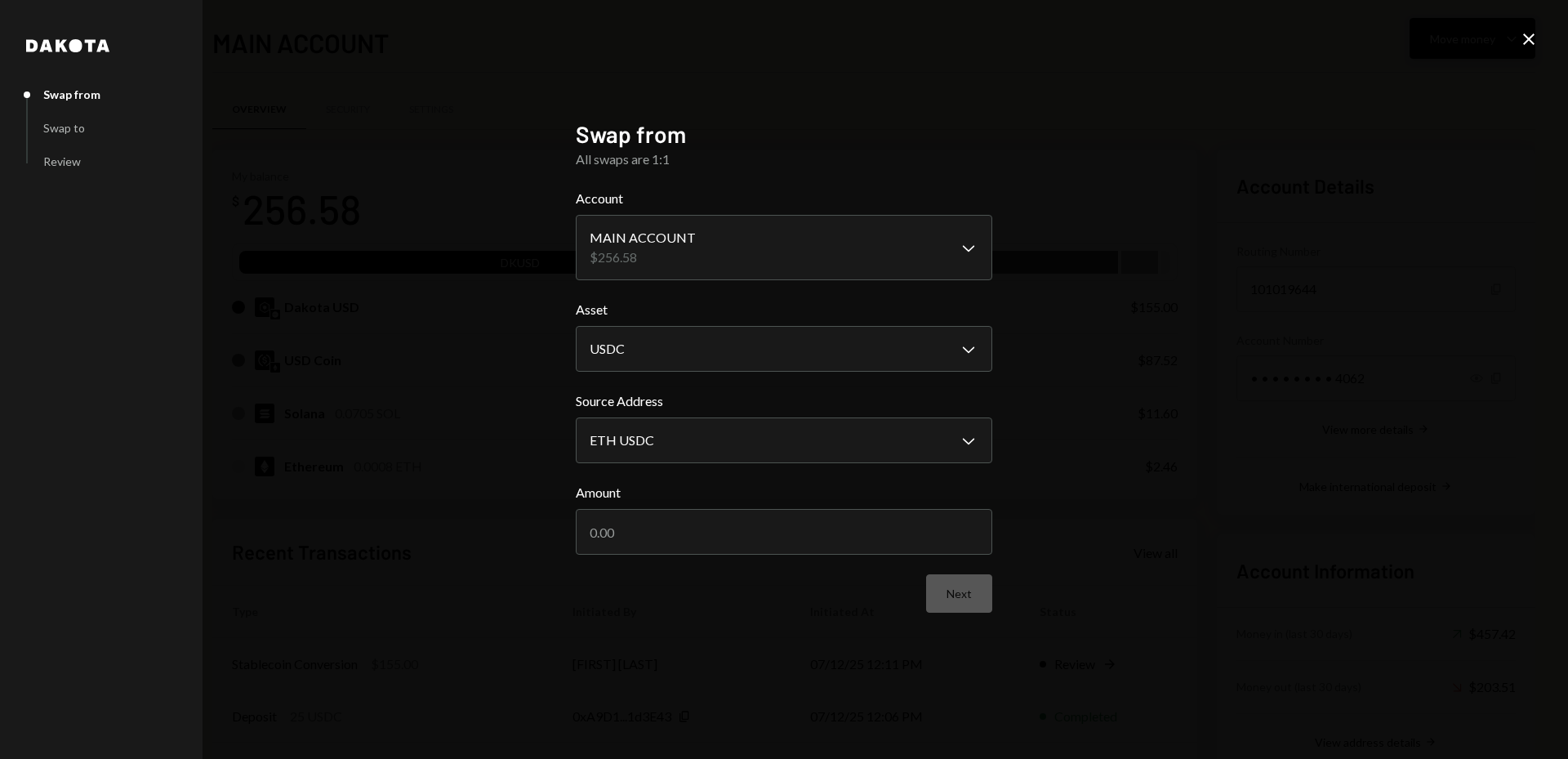 drag, startPoint x: 1529, startPoint y: 39, endPoint x: 1508, endPoint y: 46, distance: 22.13594 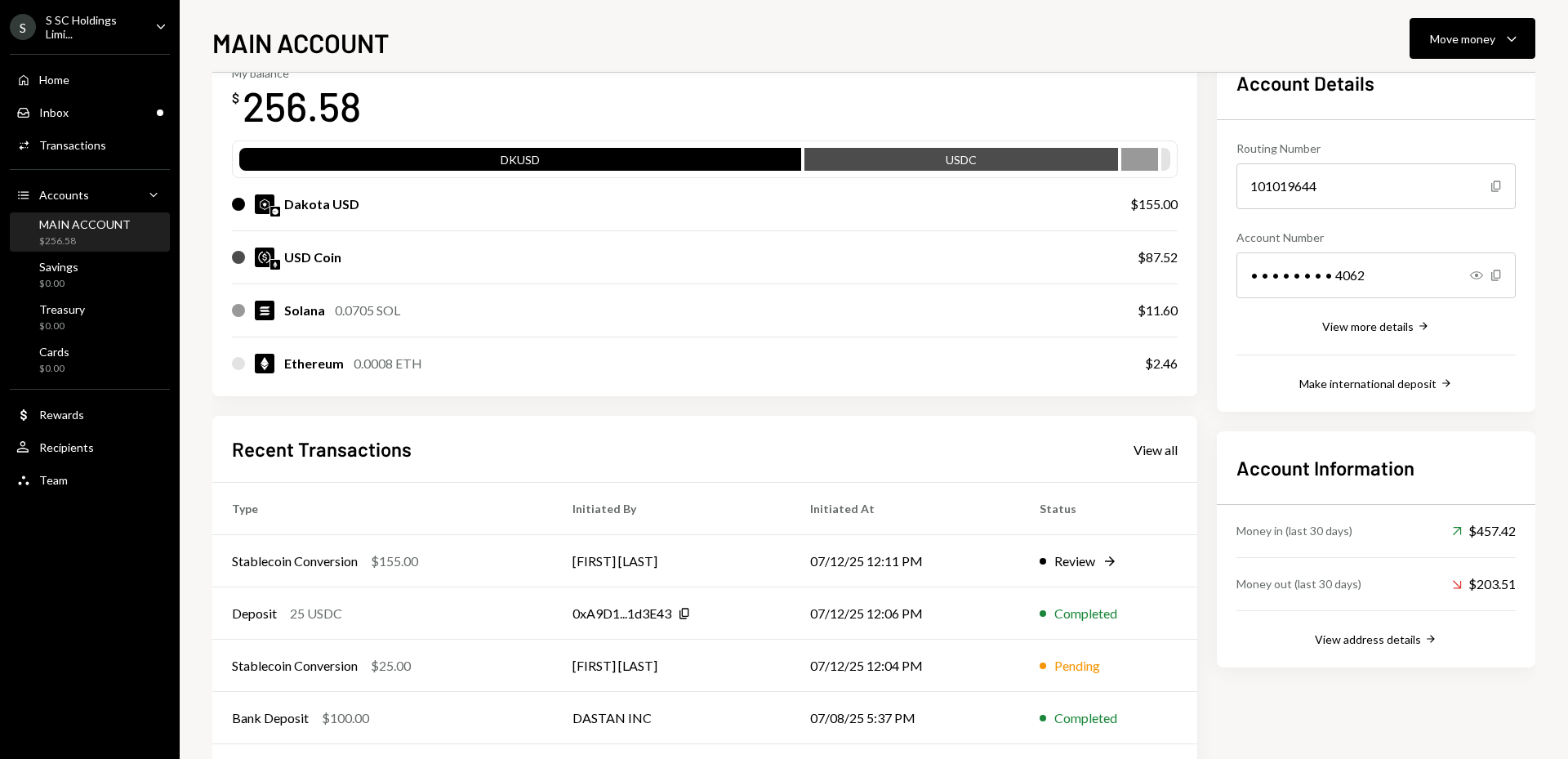 scroll, scrollTop: 92, scrollLeft: 0, axis: vertical 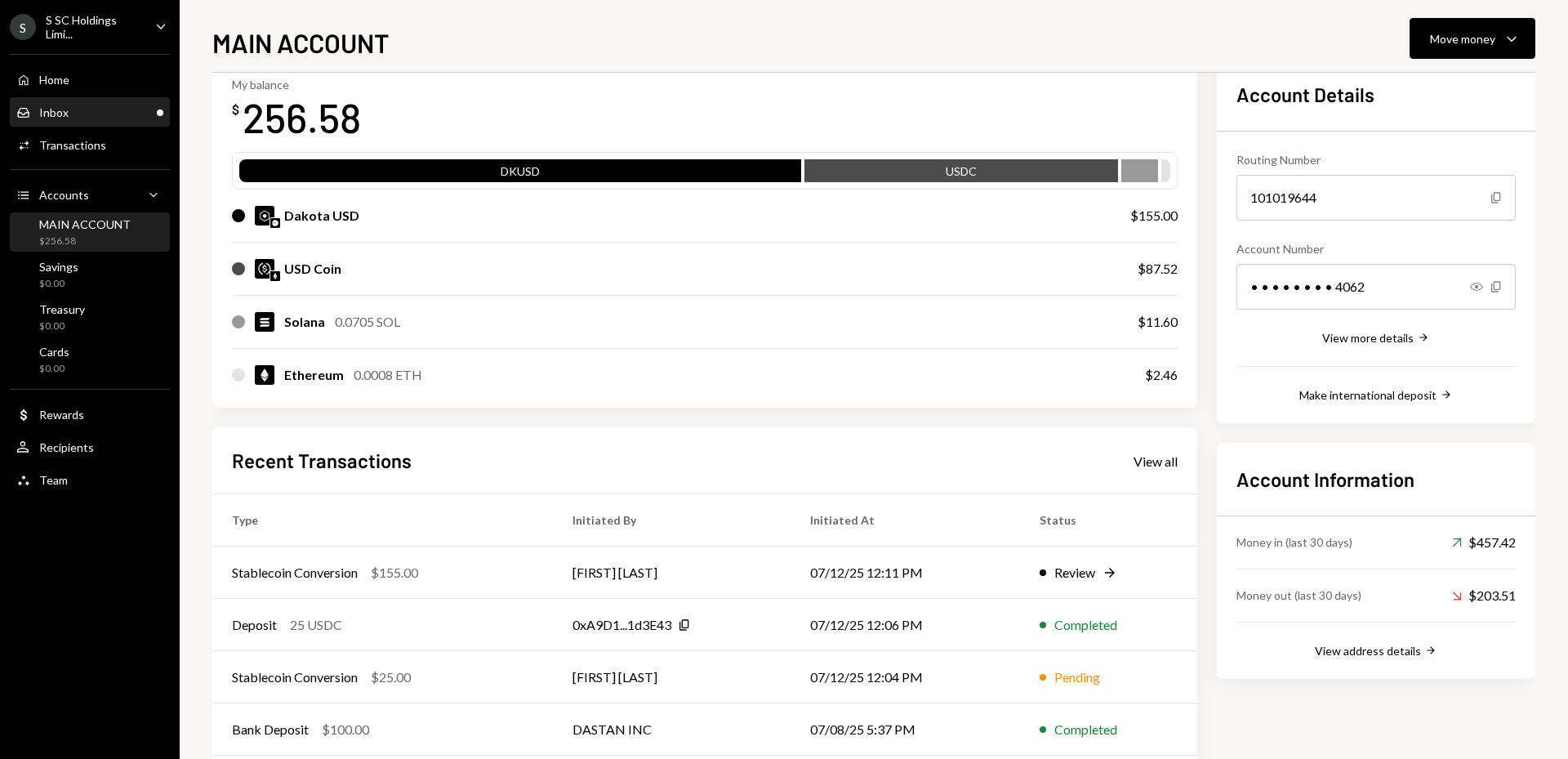 click on "Inbox Inbox" at bounding box center (90, 113) 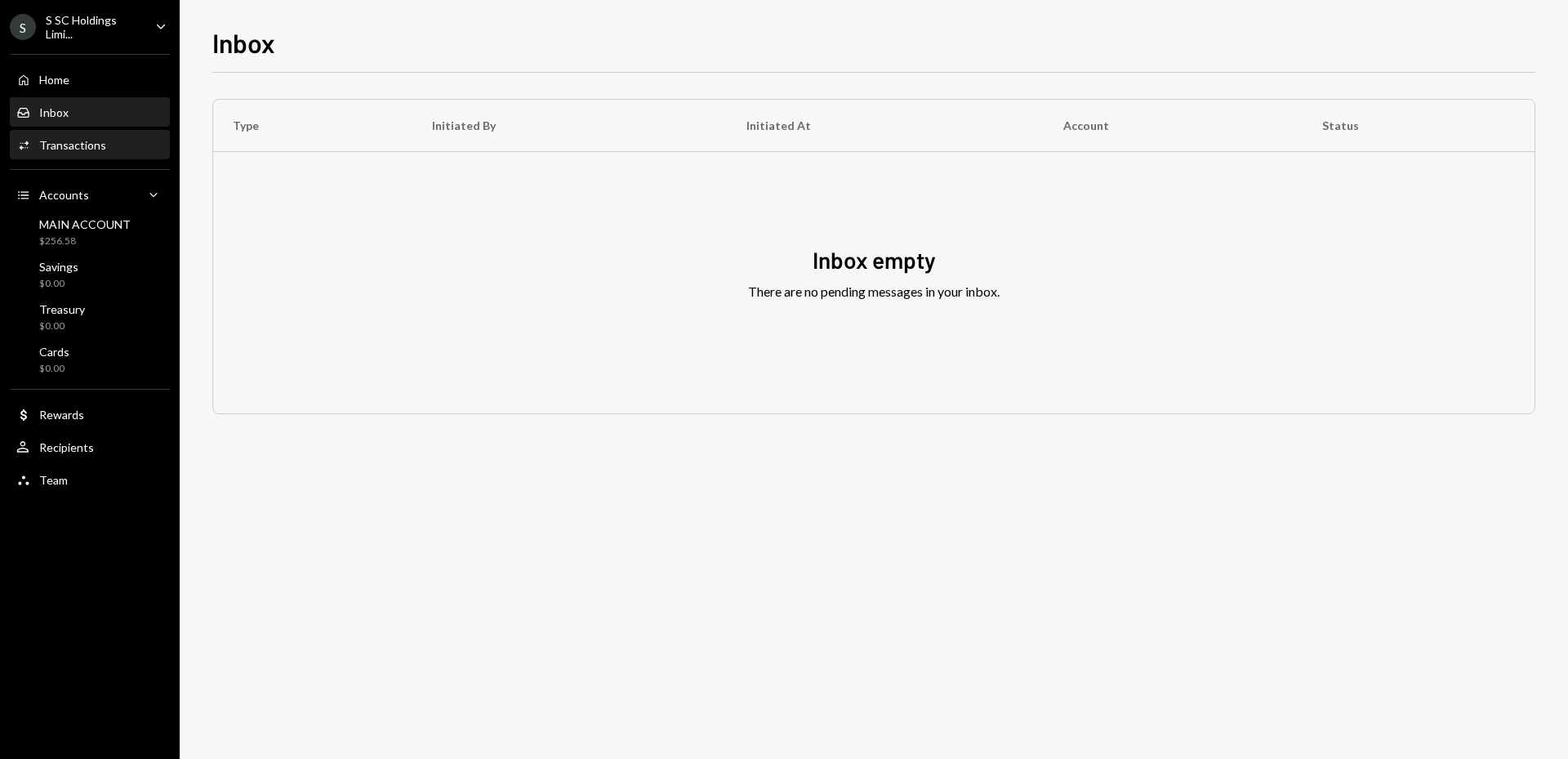 click on "Activities Transactions" at bounding box center (90, 145) 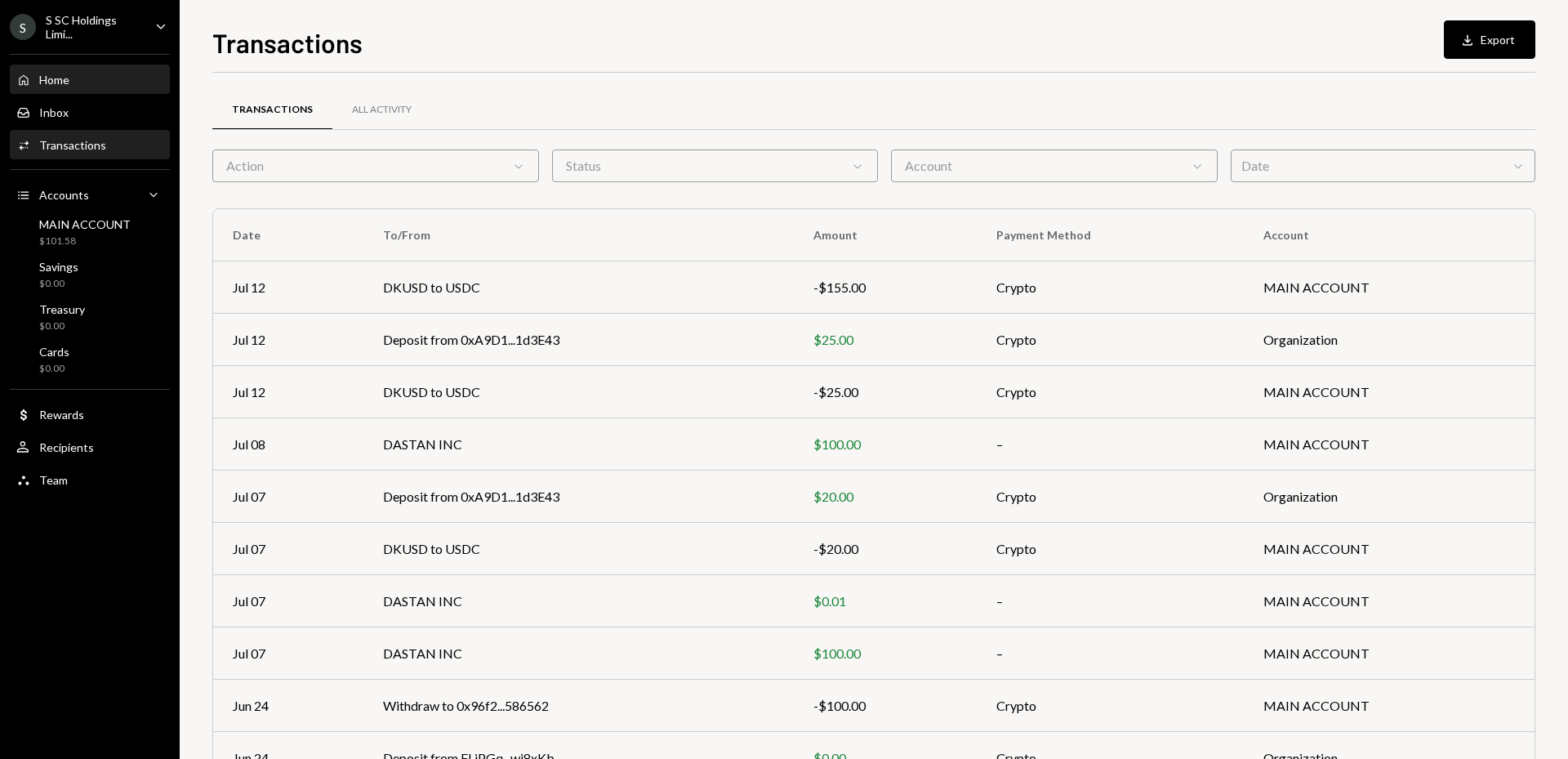 click on "Home Home" at bounding box center [90, 80] 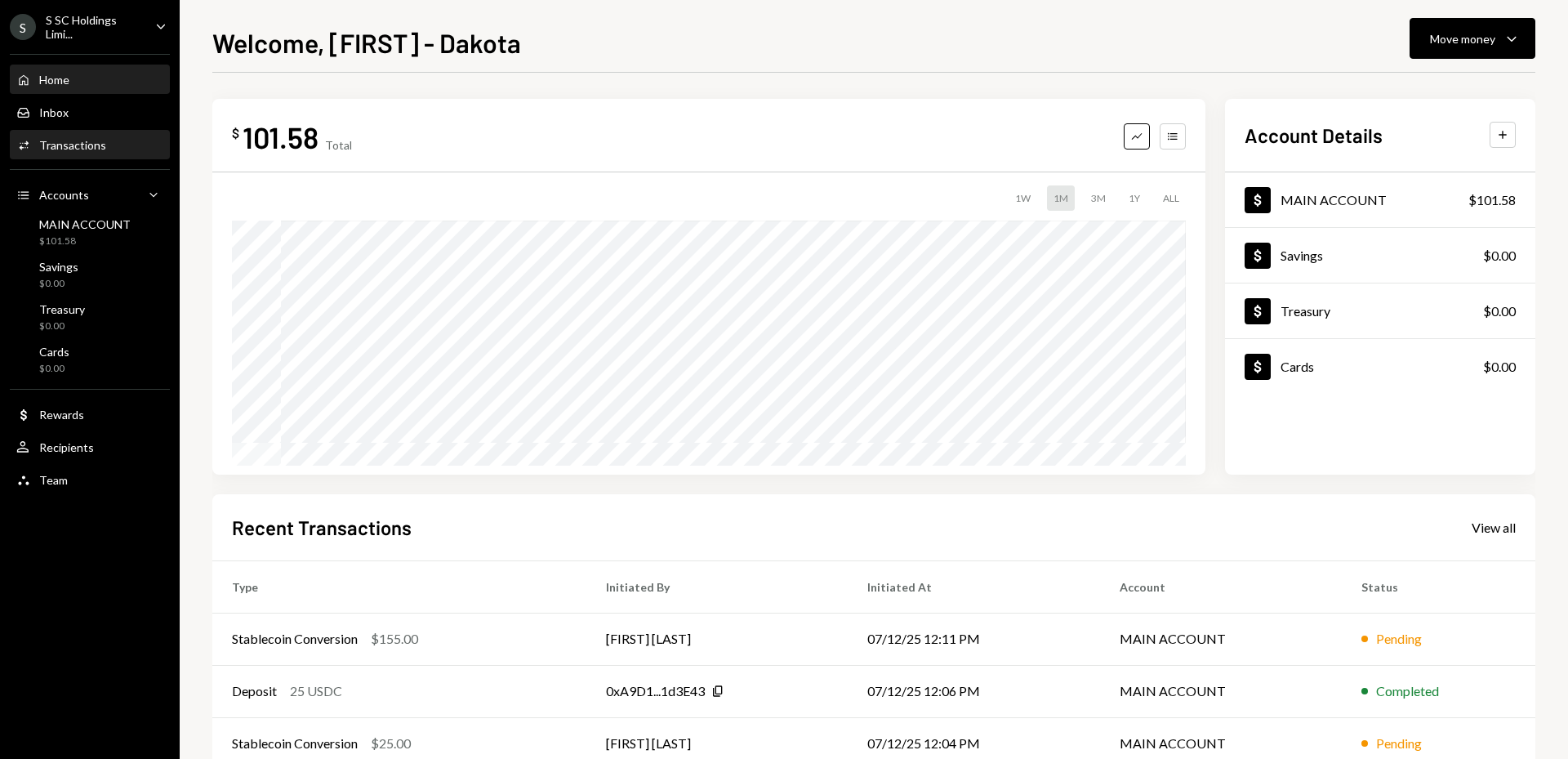 click on "Transactions" at bounding box center [73, 145] 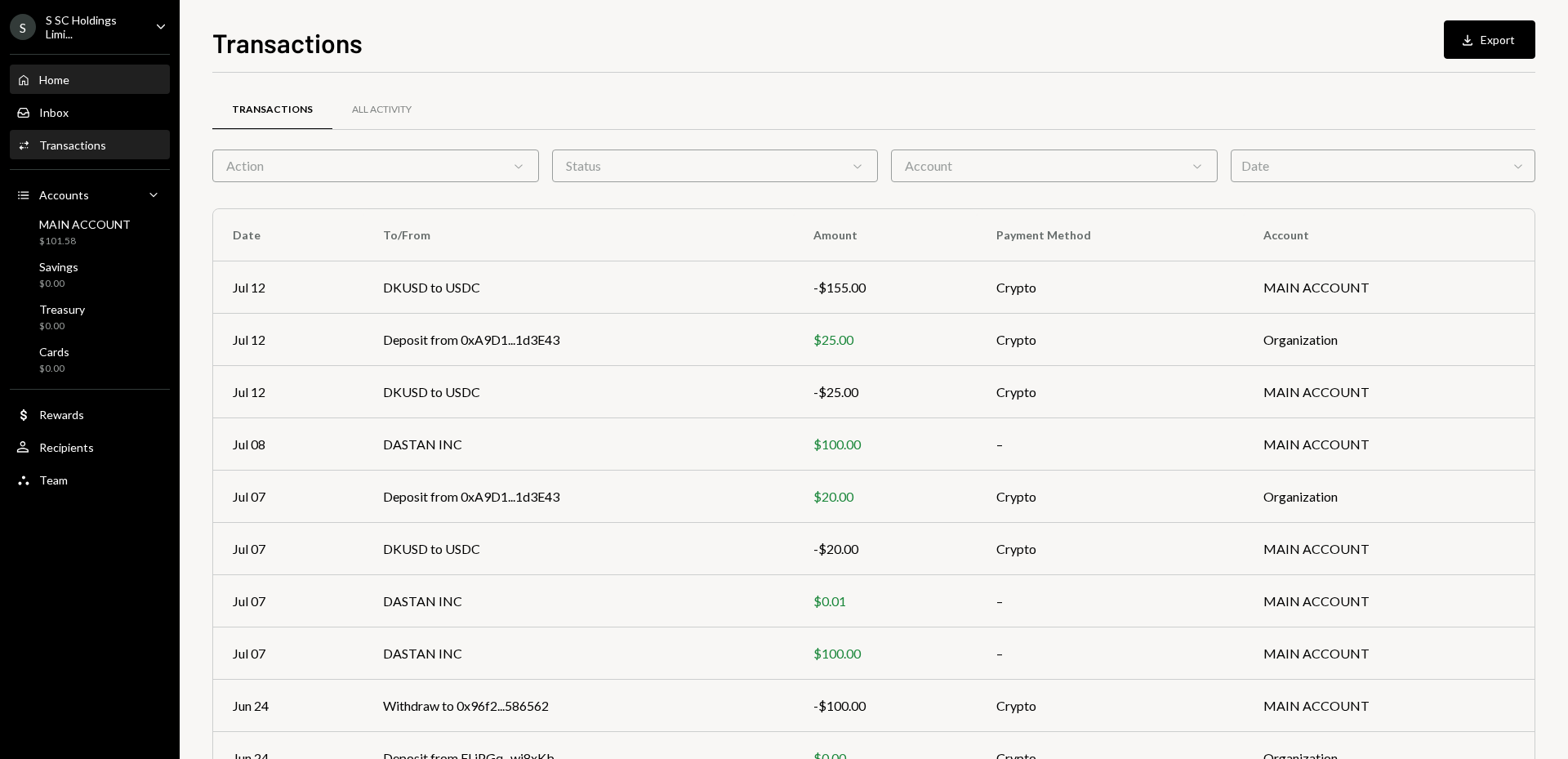 click on "Home Home" at bounding box center [90, 80] 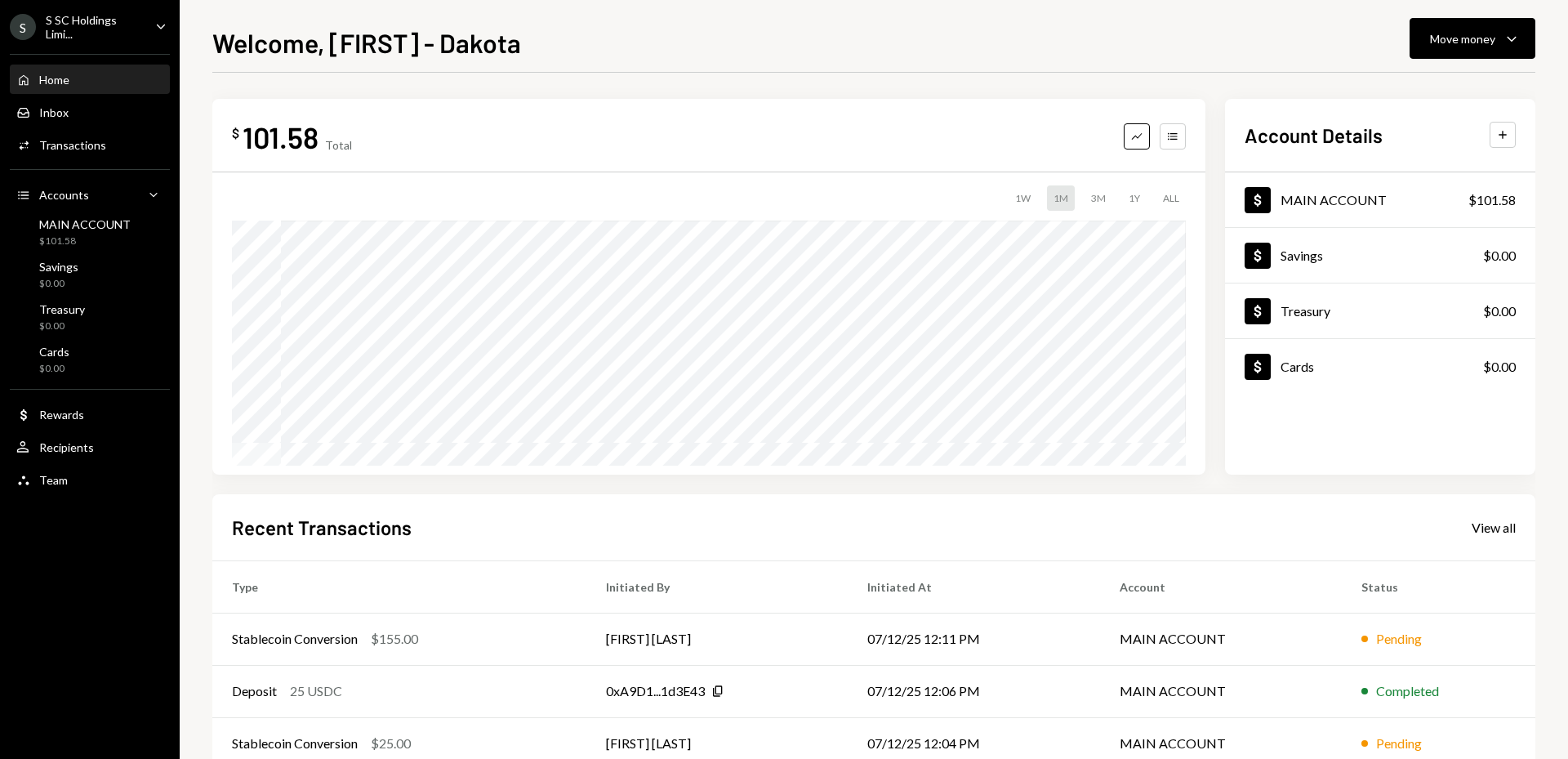 click on "Home Home" at bounding box center (90, 80) 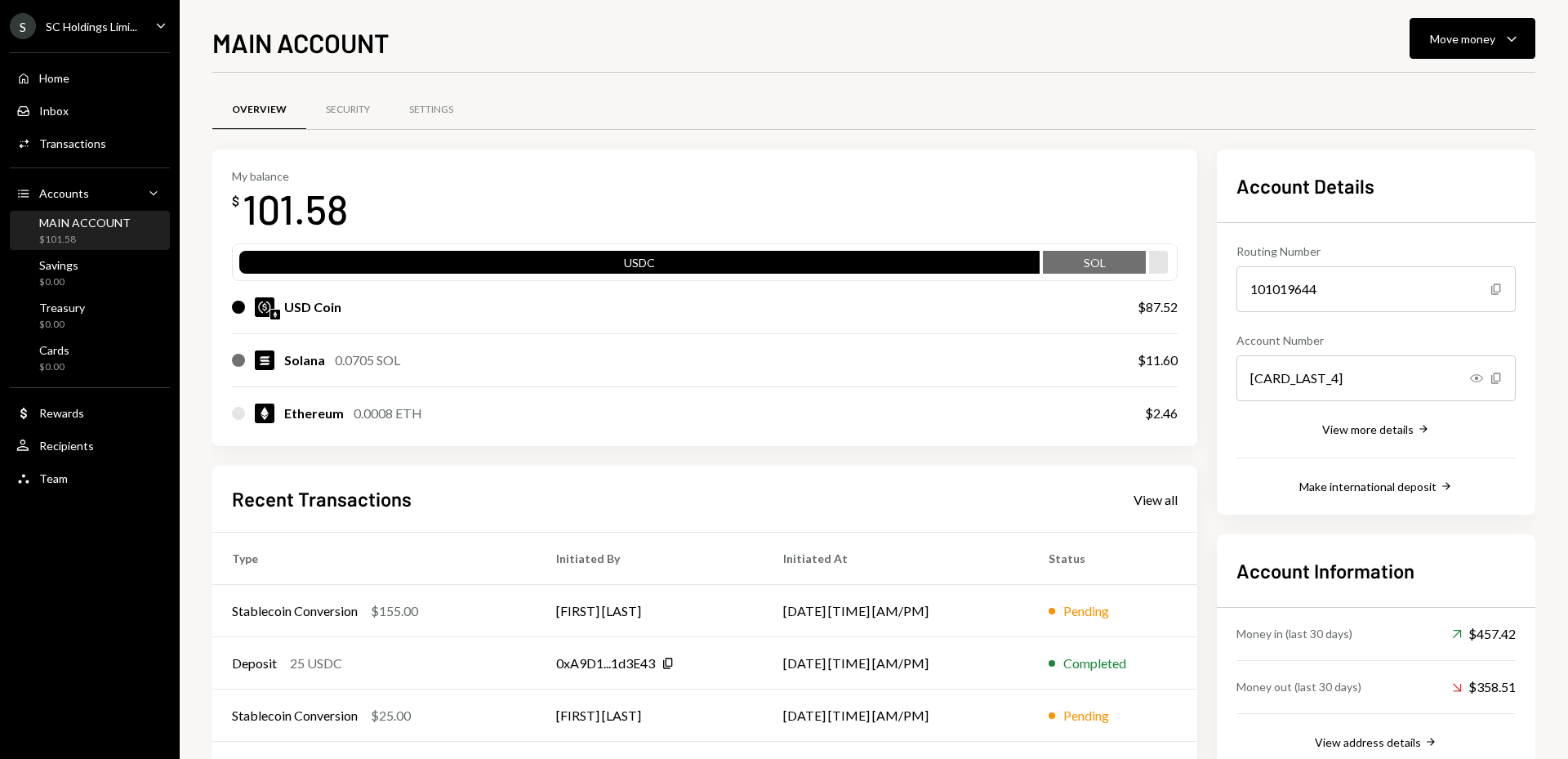 scroll, scrollTop: 0, scrollLeft: 0, axis: both 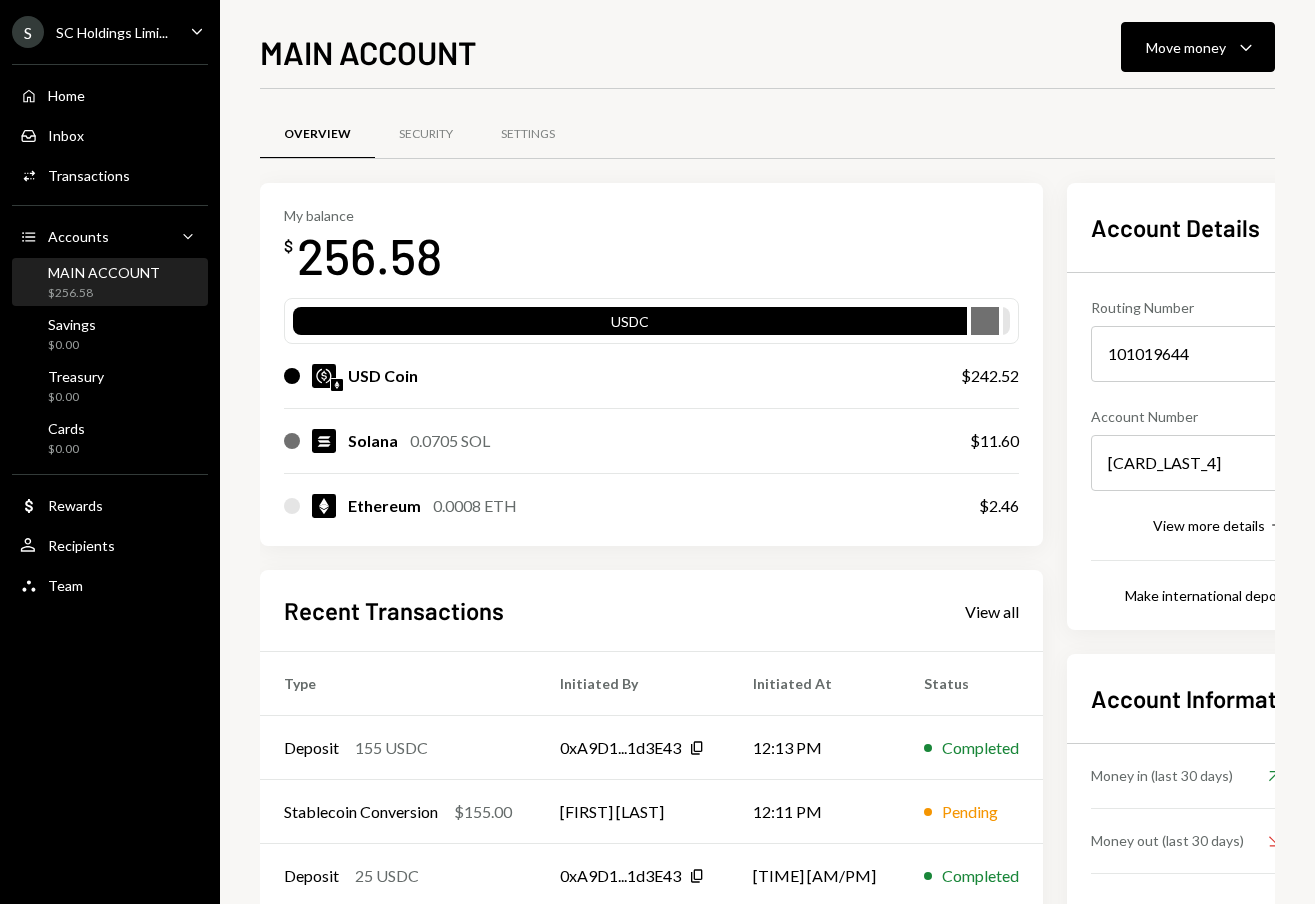 click on "SC Holdings Limi..." at bounding box center (112, 32) 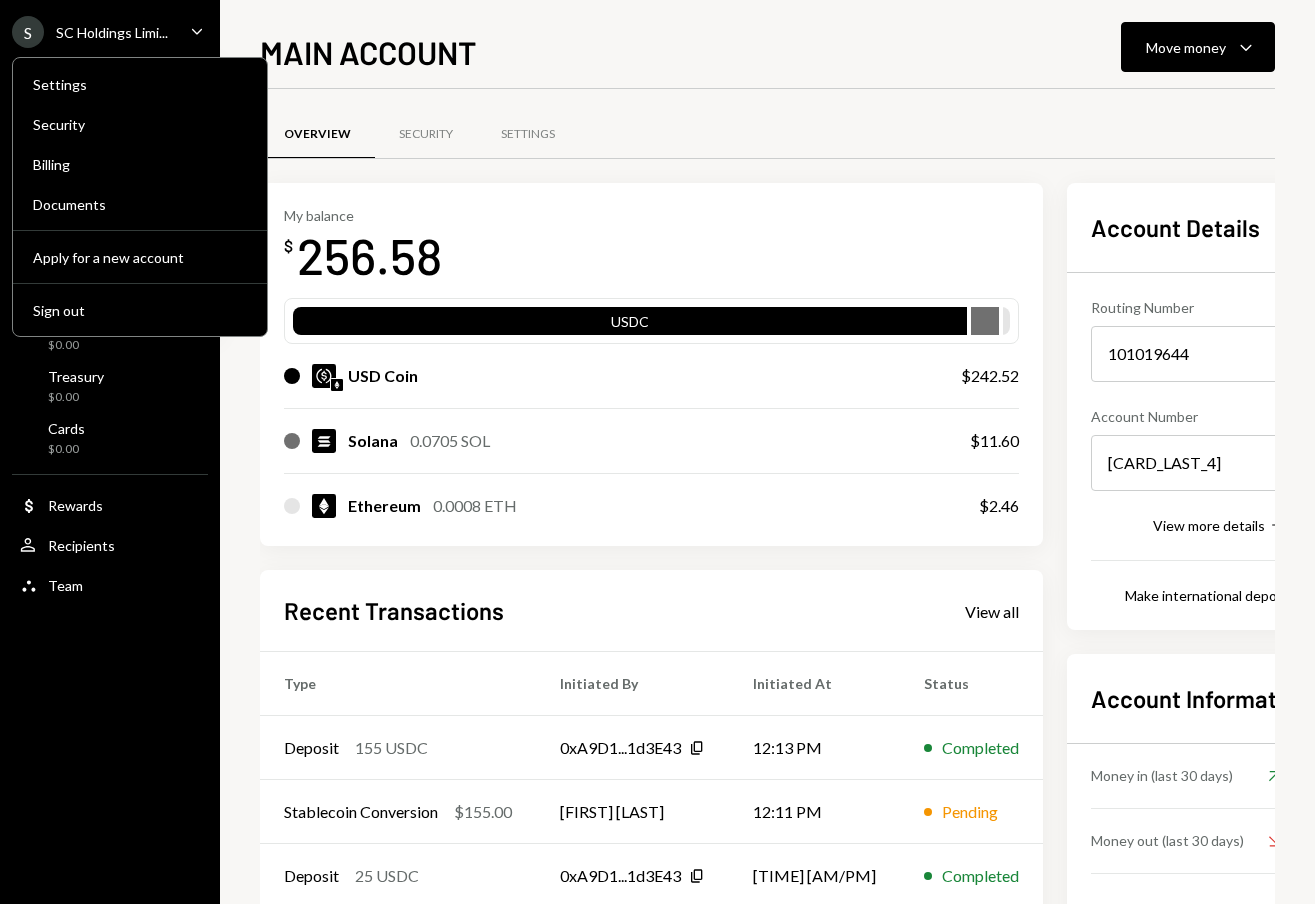 click on "Overview Security Settings" at bounding box center [767, 134] 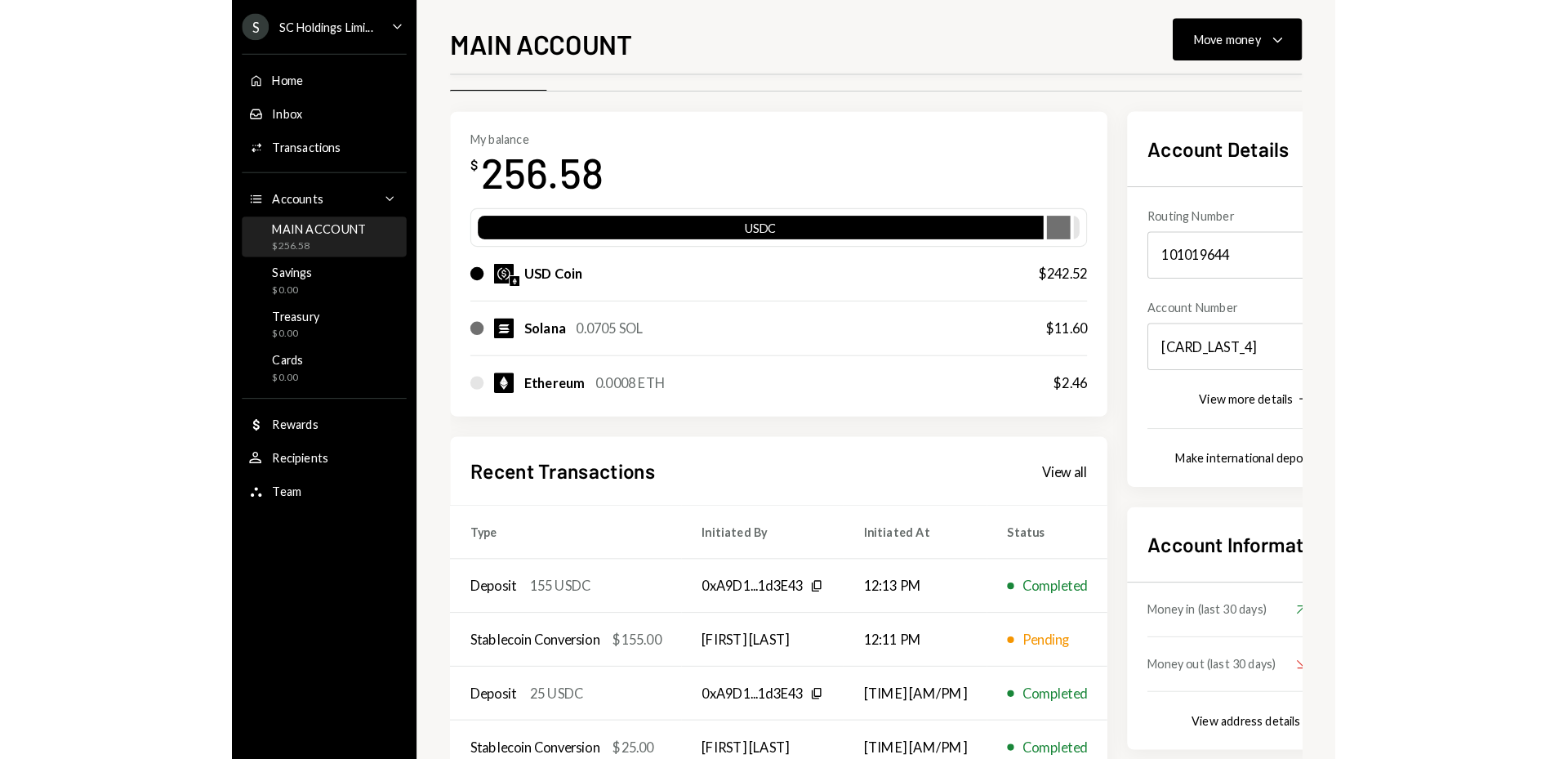 scroll, scrollTop: 0, scrollLeft: 0, axis: both 